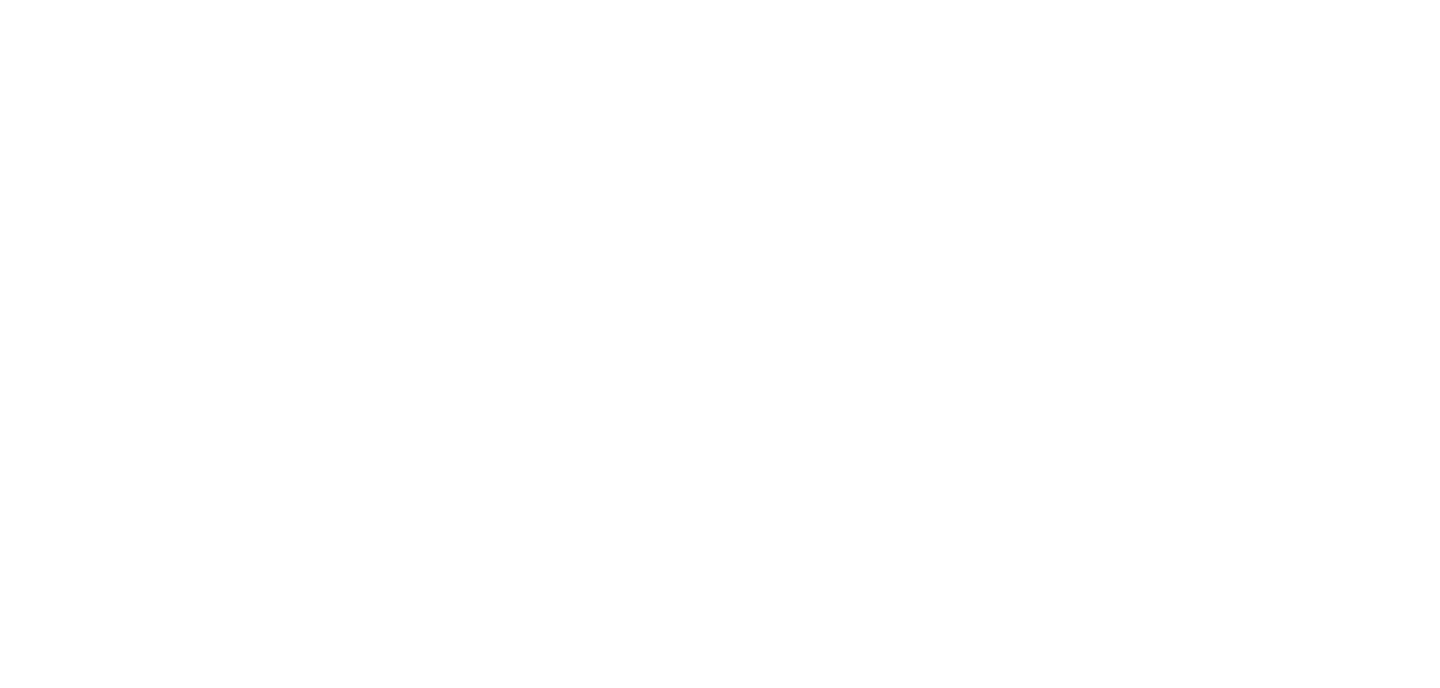 scroll, scrollTop: 0, scrollLeft: 0, axis: both 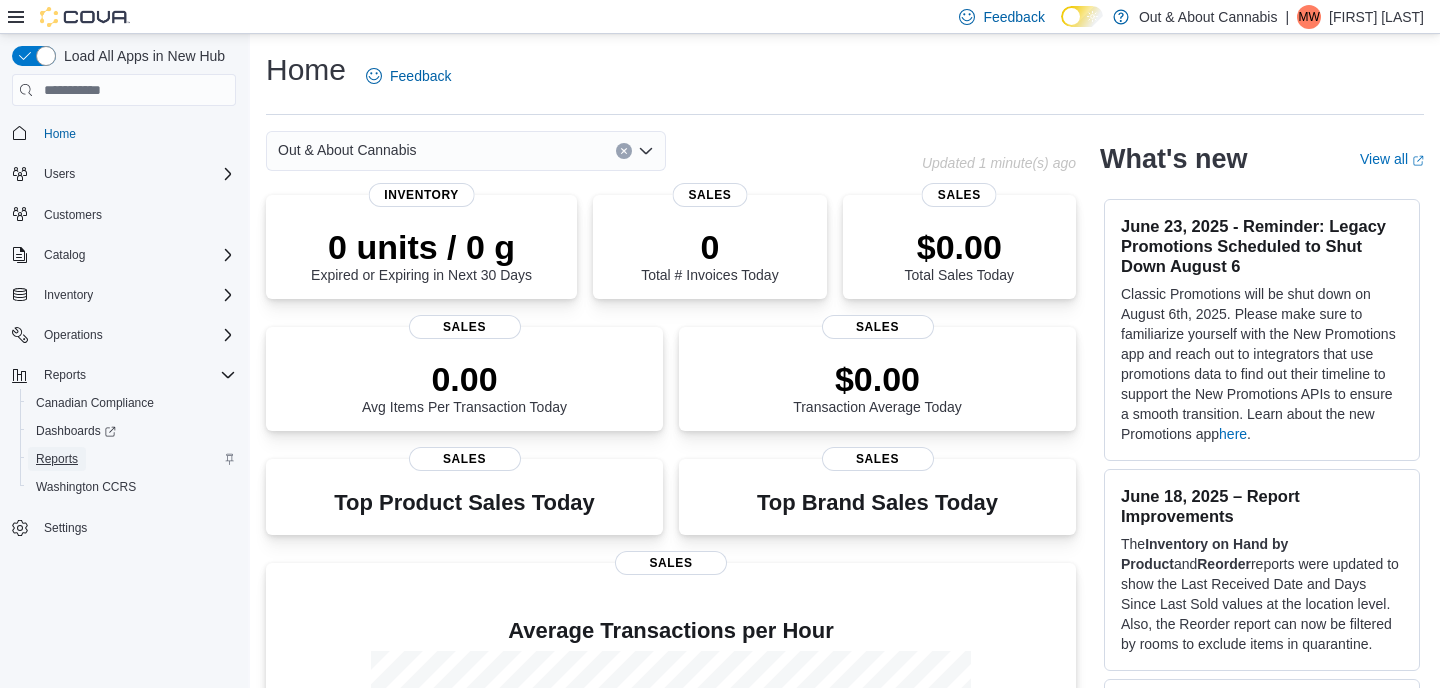 click on "Reports" at bounding box center [57, 459] 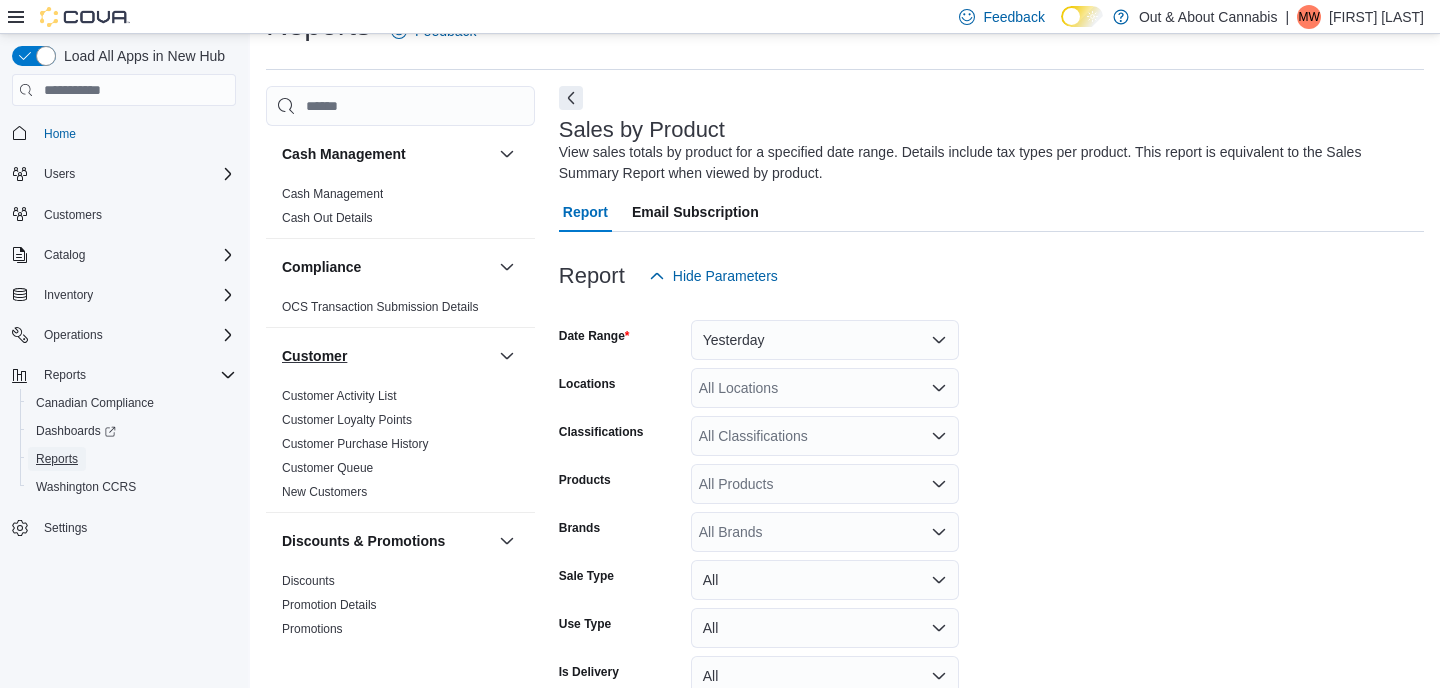 scroll, scrollTop: 67, scrollLeft: 0, axis: vertical 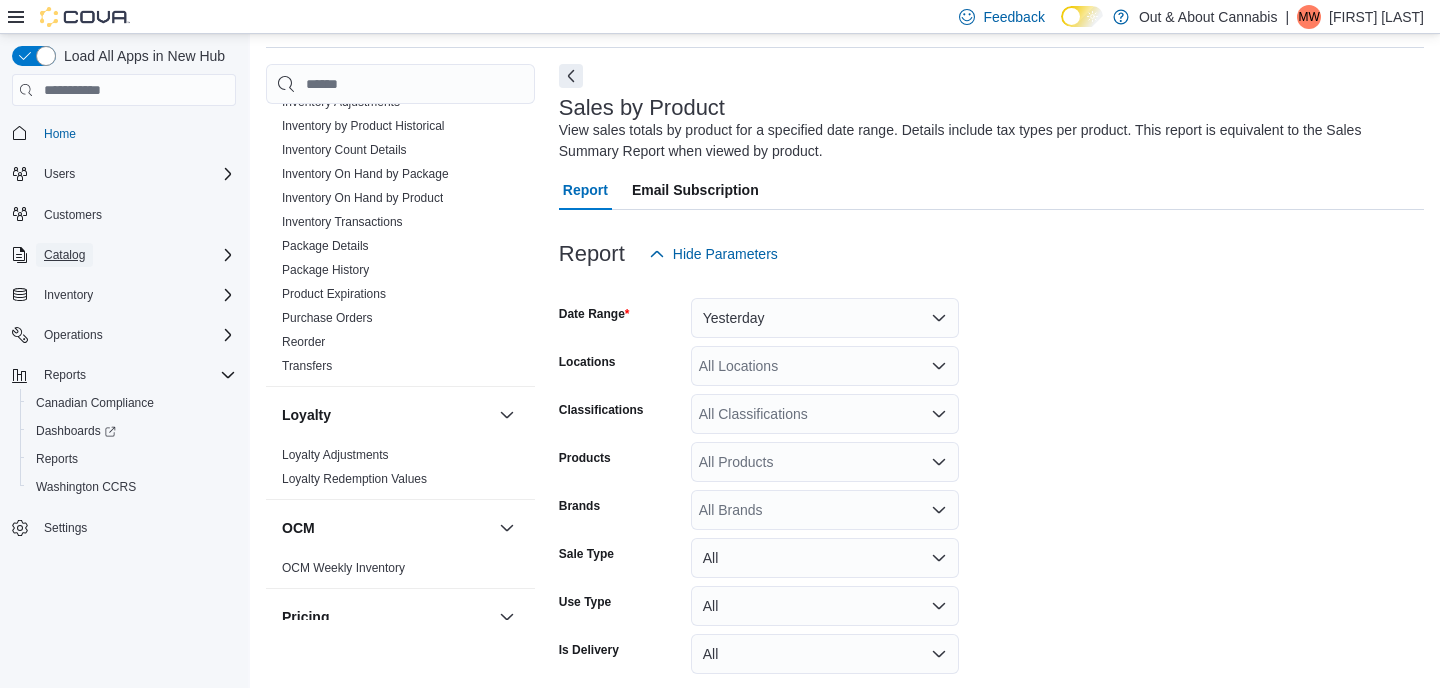 click on "Catalog" at bounding box center [64, 255] 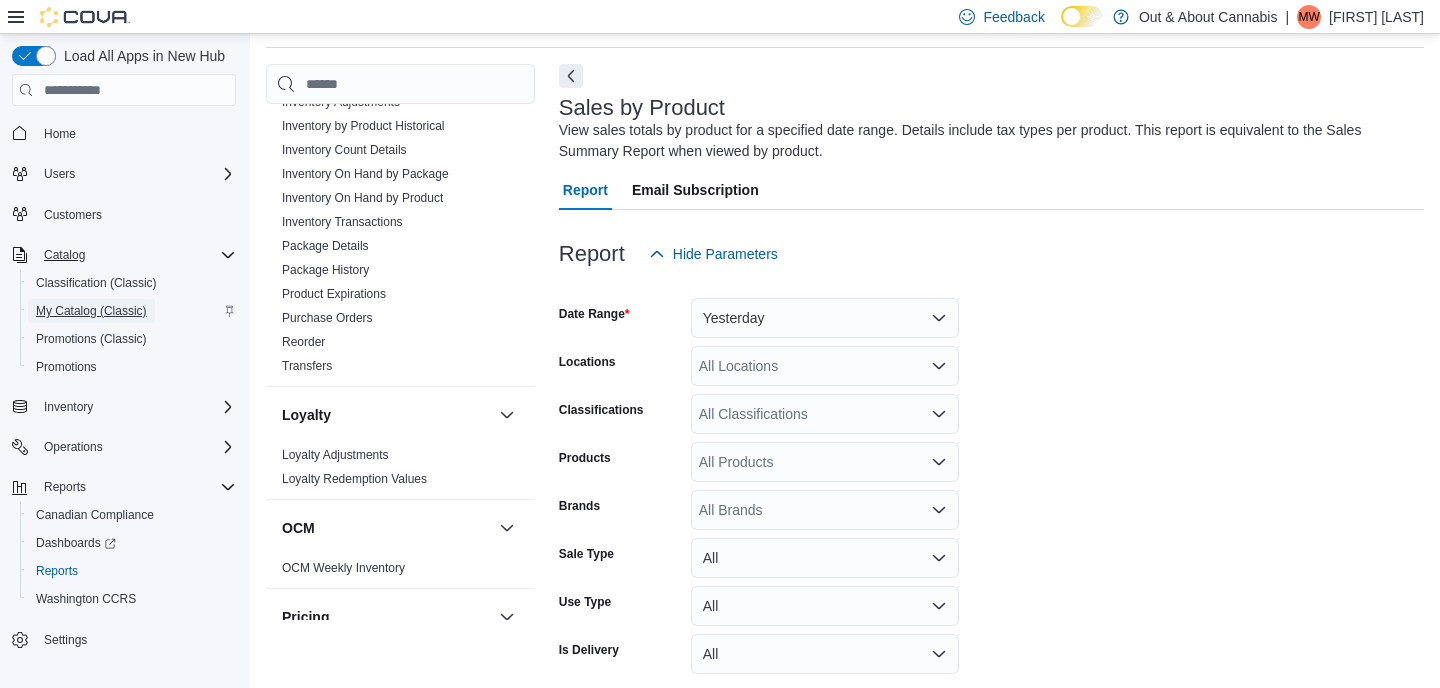 click on "My Catalog (Classic)" at bounding box center (91, 311) 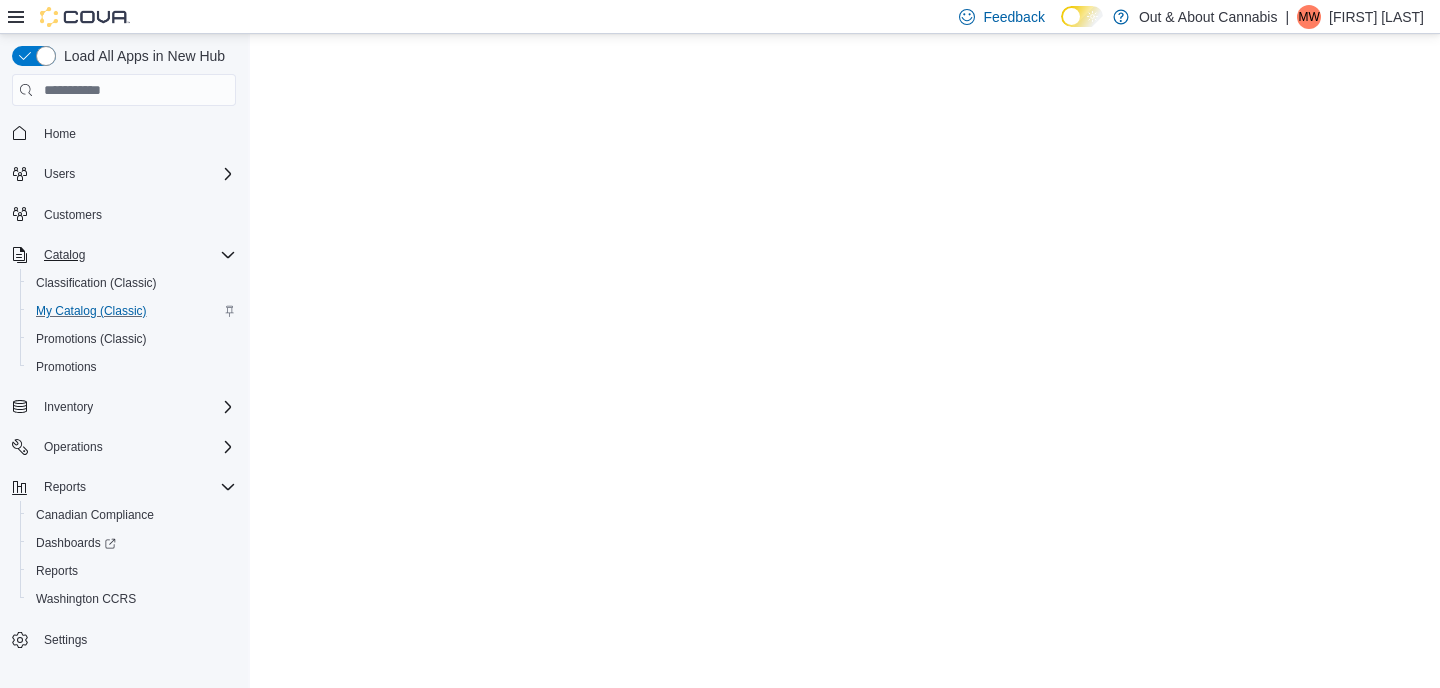 scroll, scrollTop: 0, scrollLeft: 0, axis: both 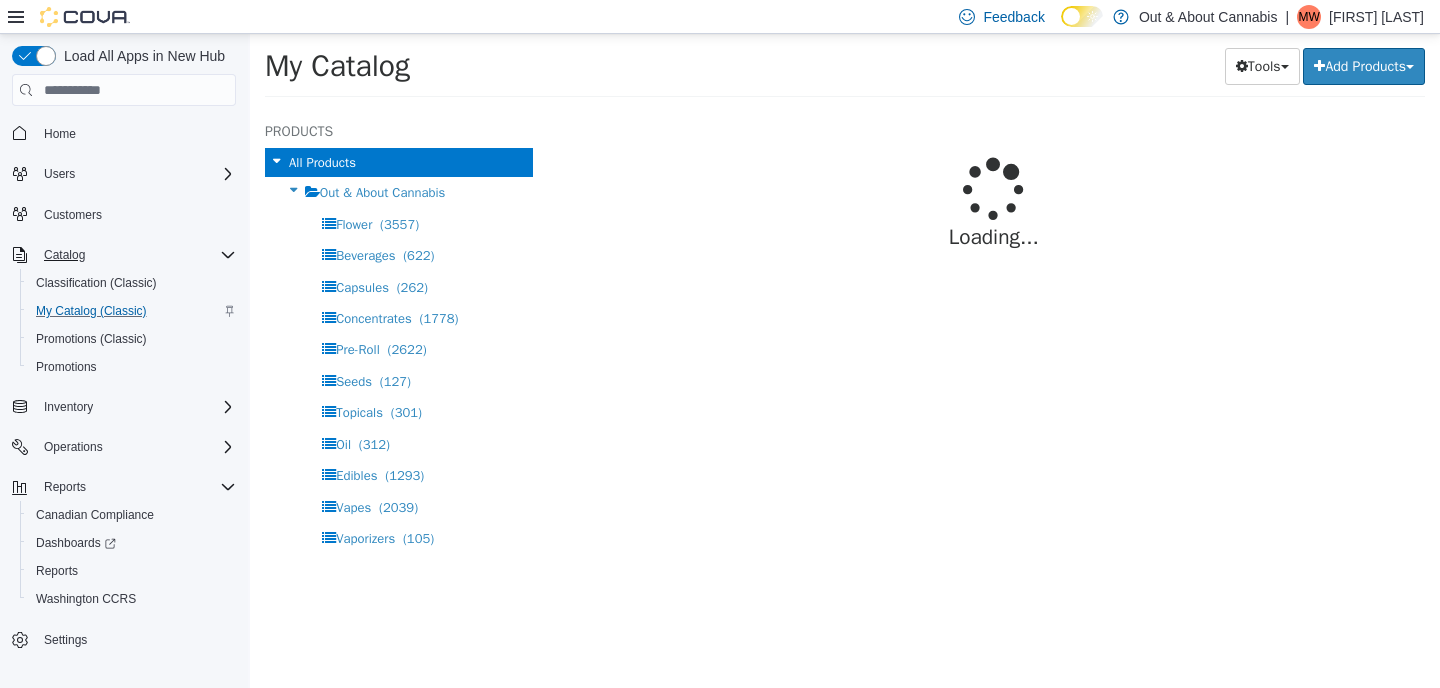 select on "**********" 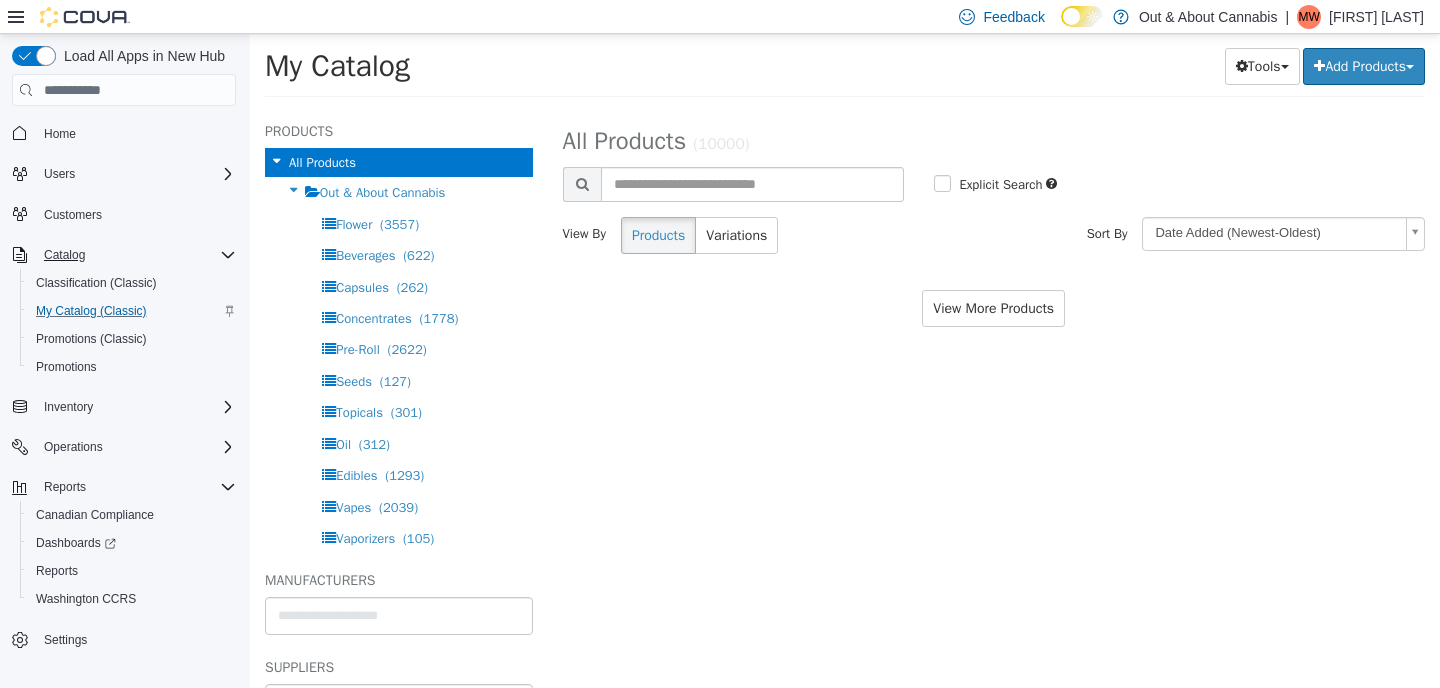 click 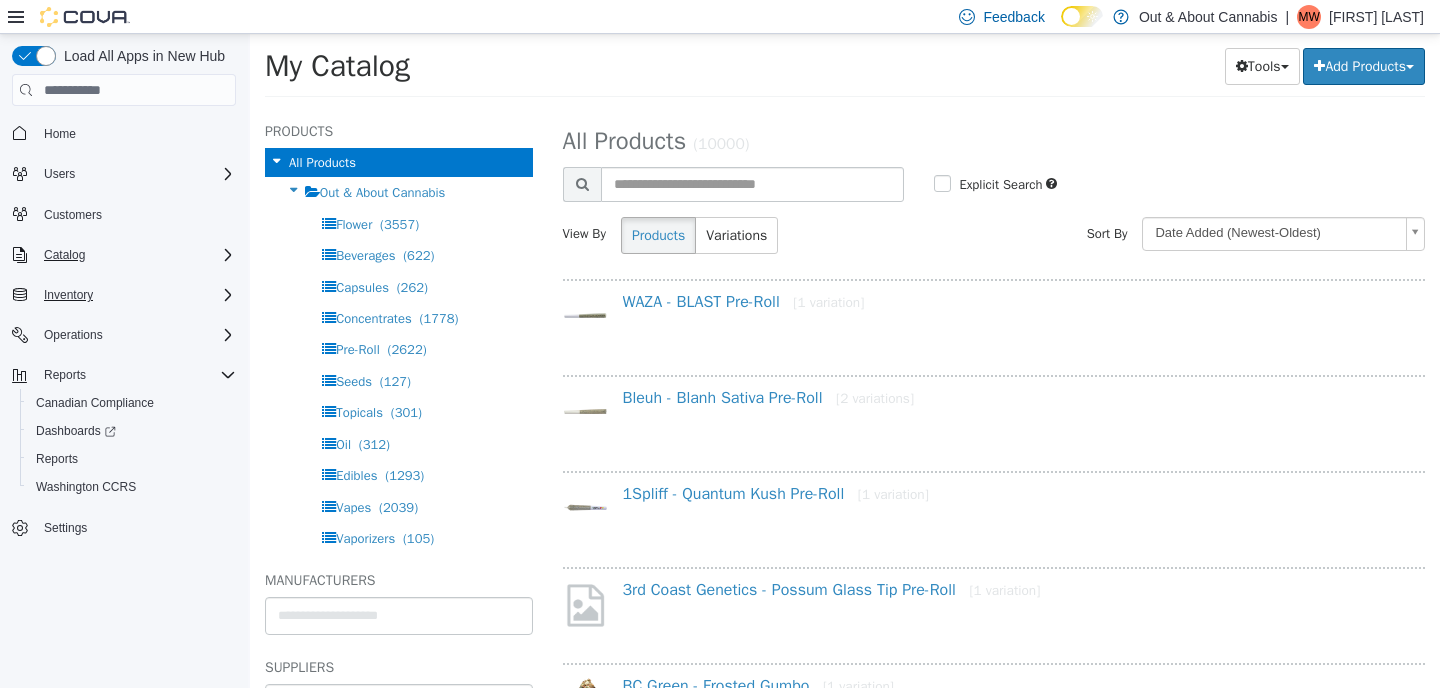 click 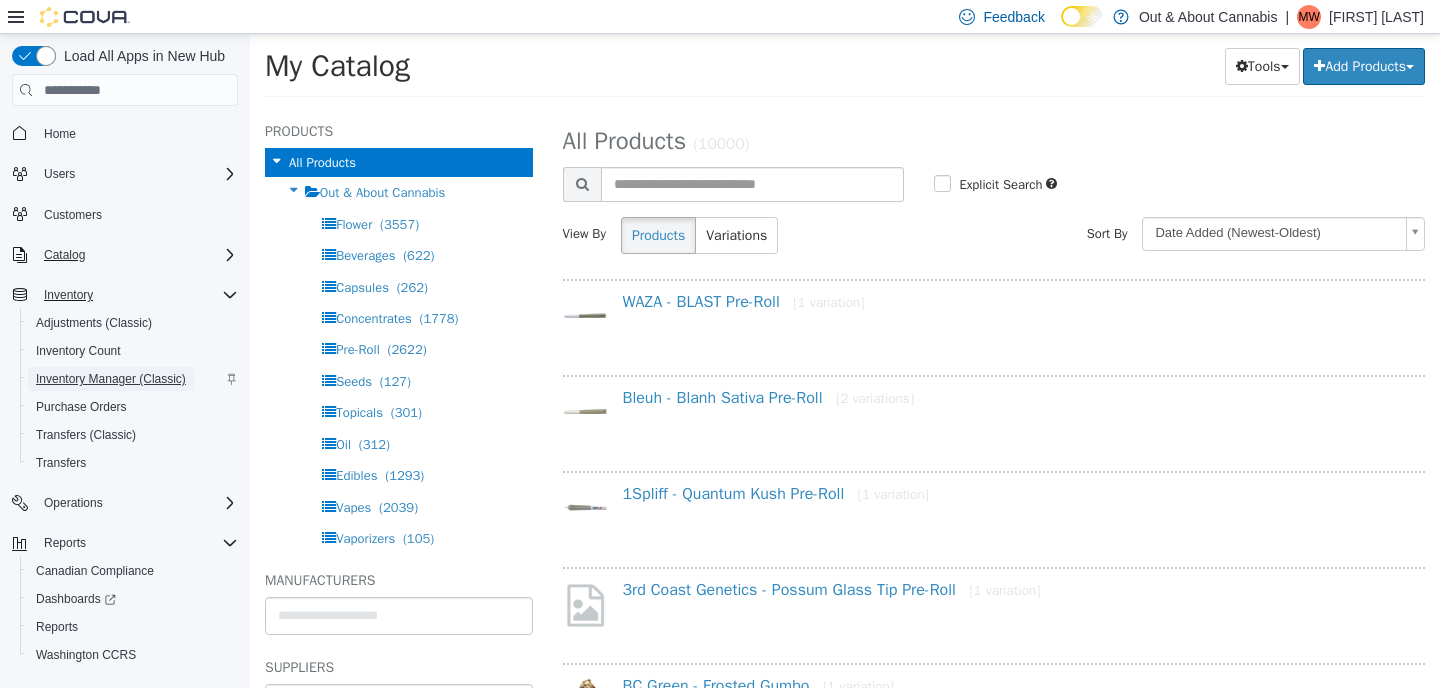 click on "Inventory Manager (Classic)" at bounding box center (111, 379) 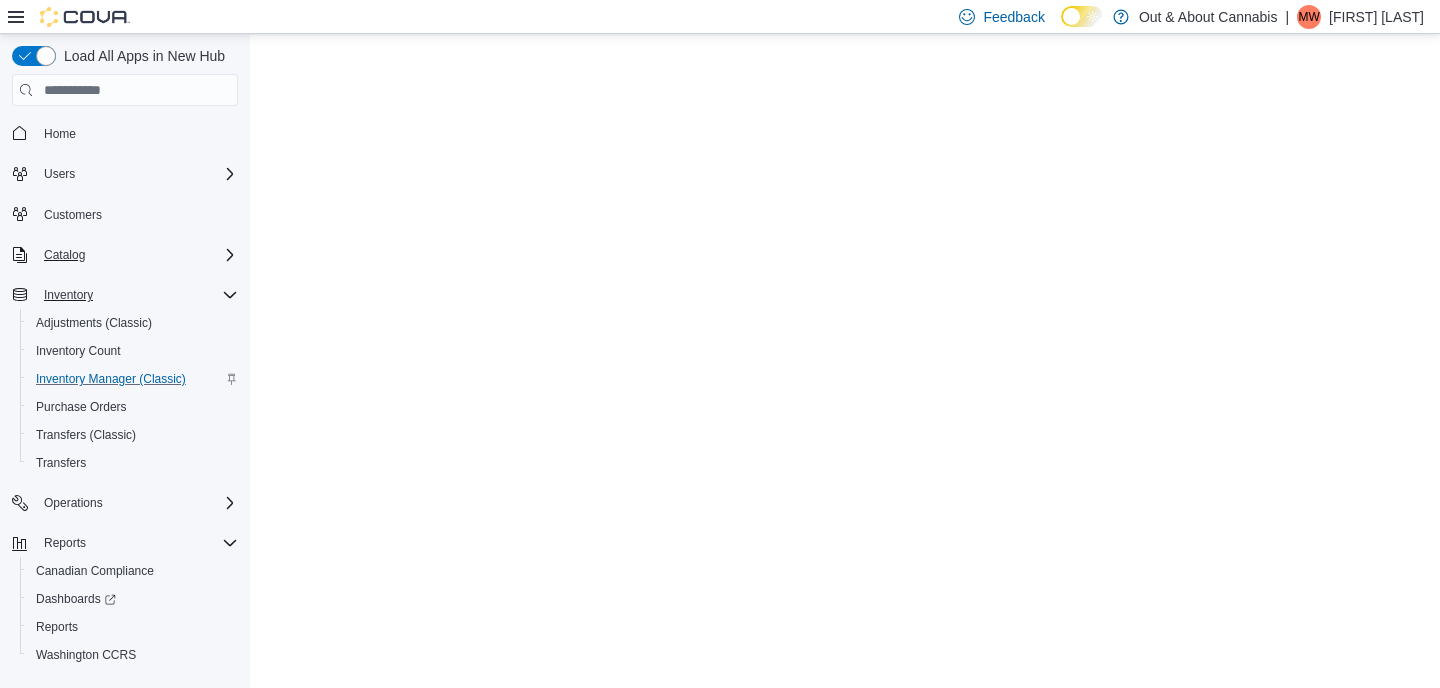 scroll, scrollTop: 0, scrollLeft: 0, axis: both 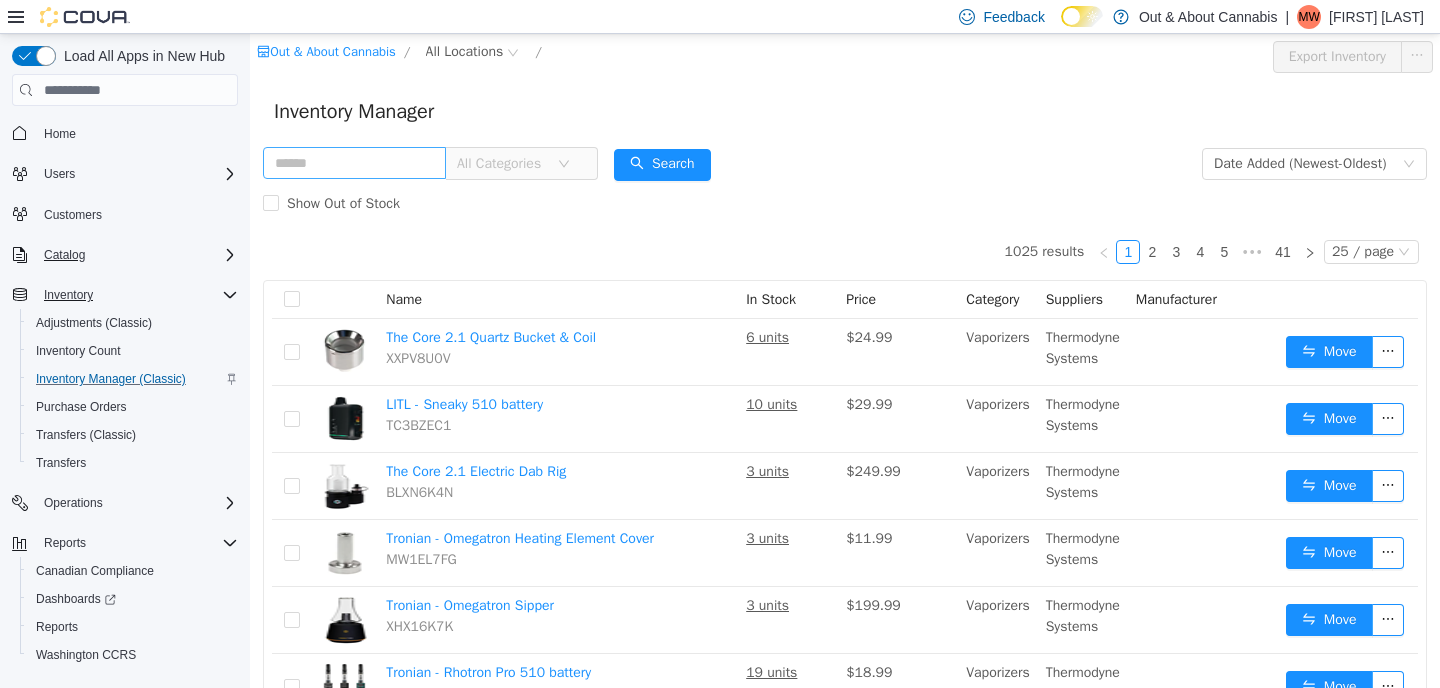 click at bounding box center (354, 163) 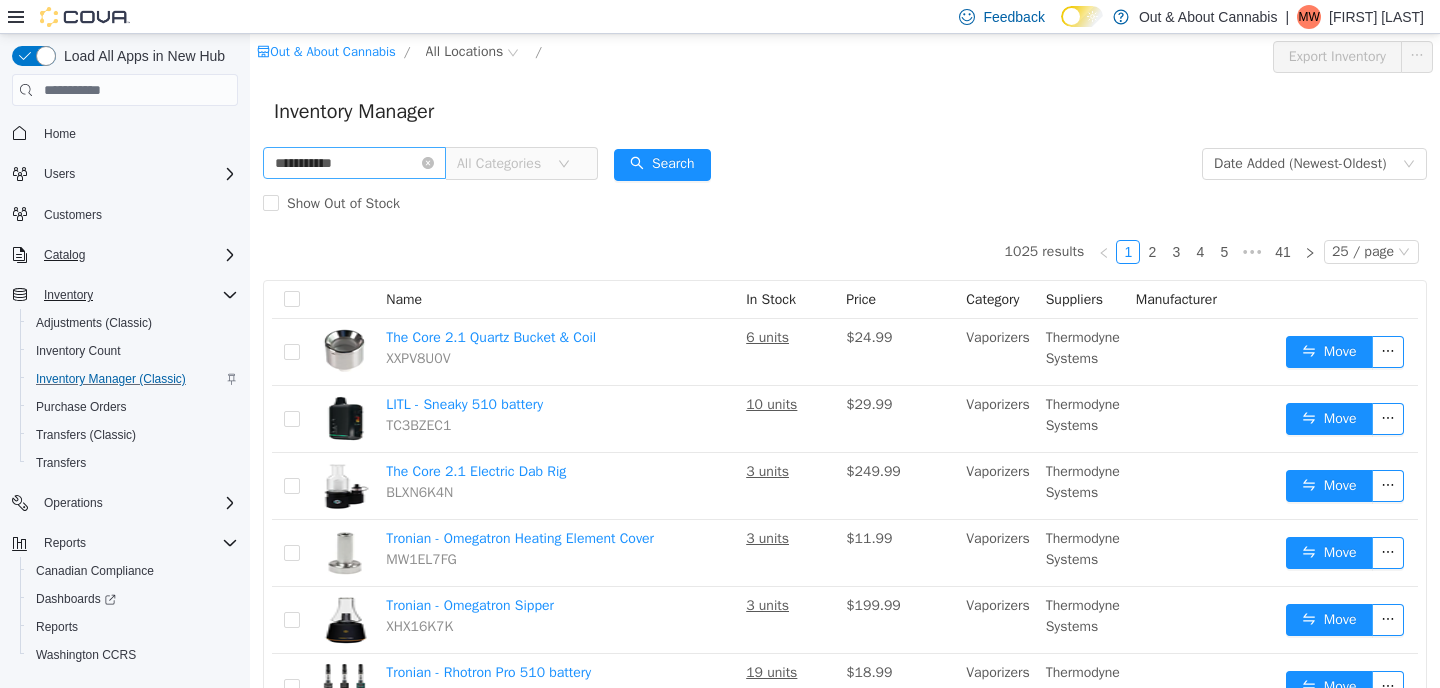 type on "**********" 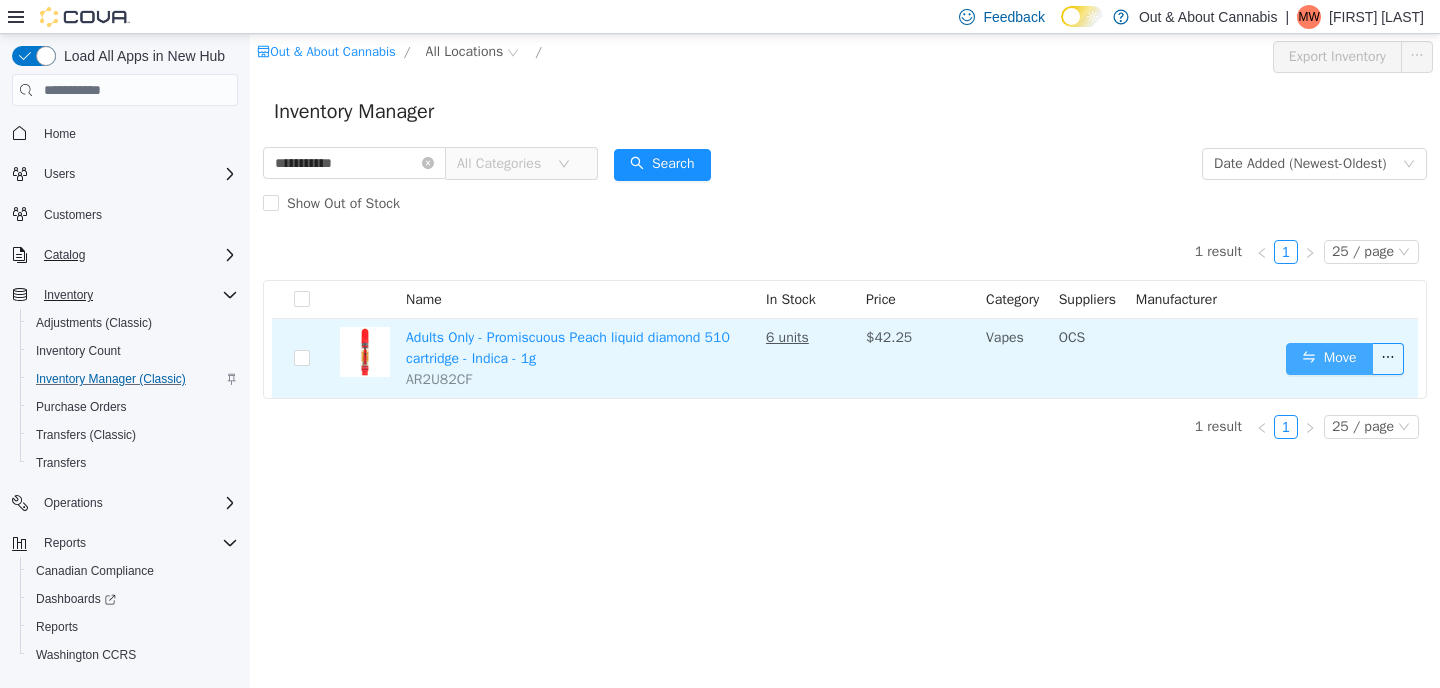click on "Move" at bounding box center [1329, 359] 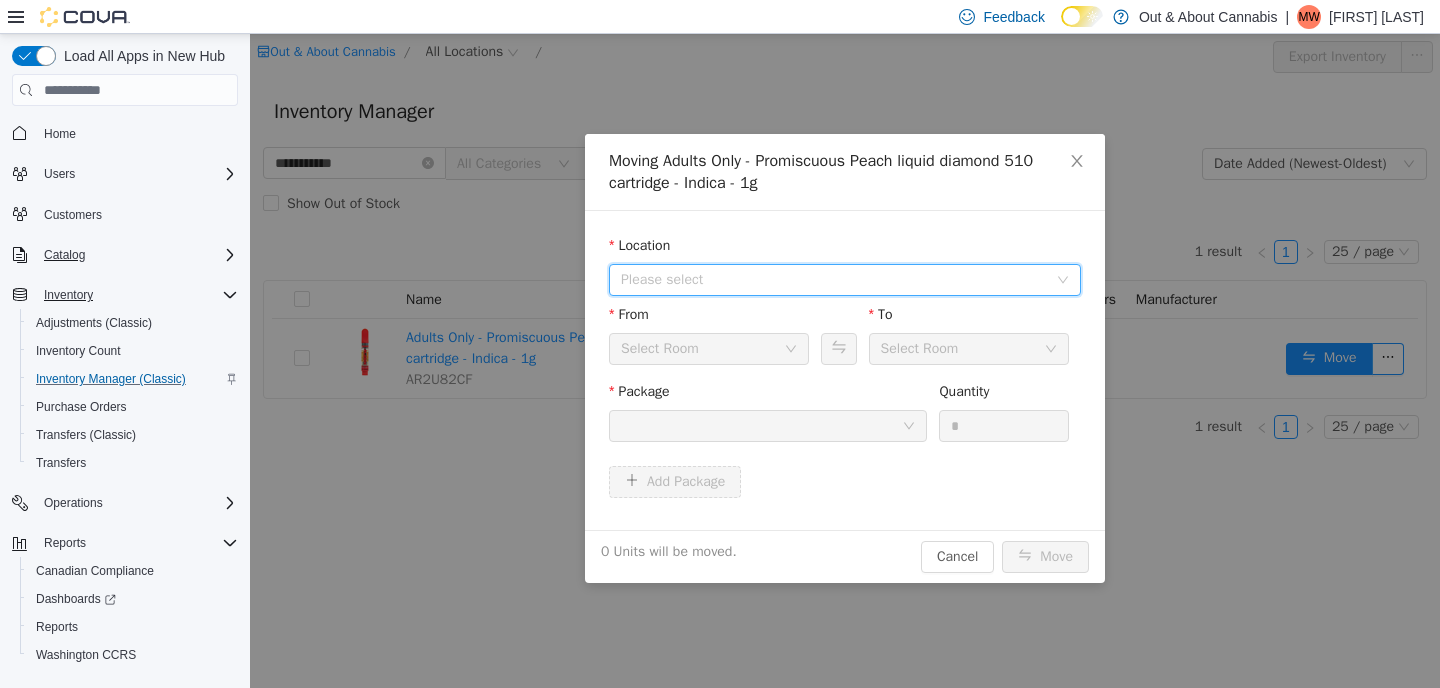 click on "Please select" at bounding box center [838, 280] 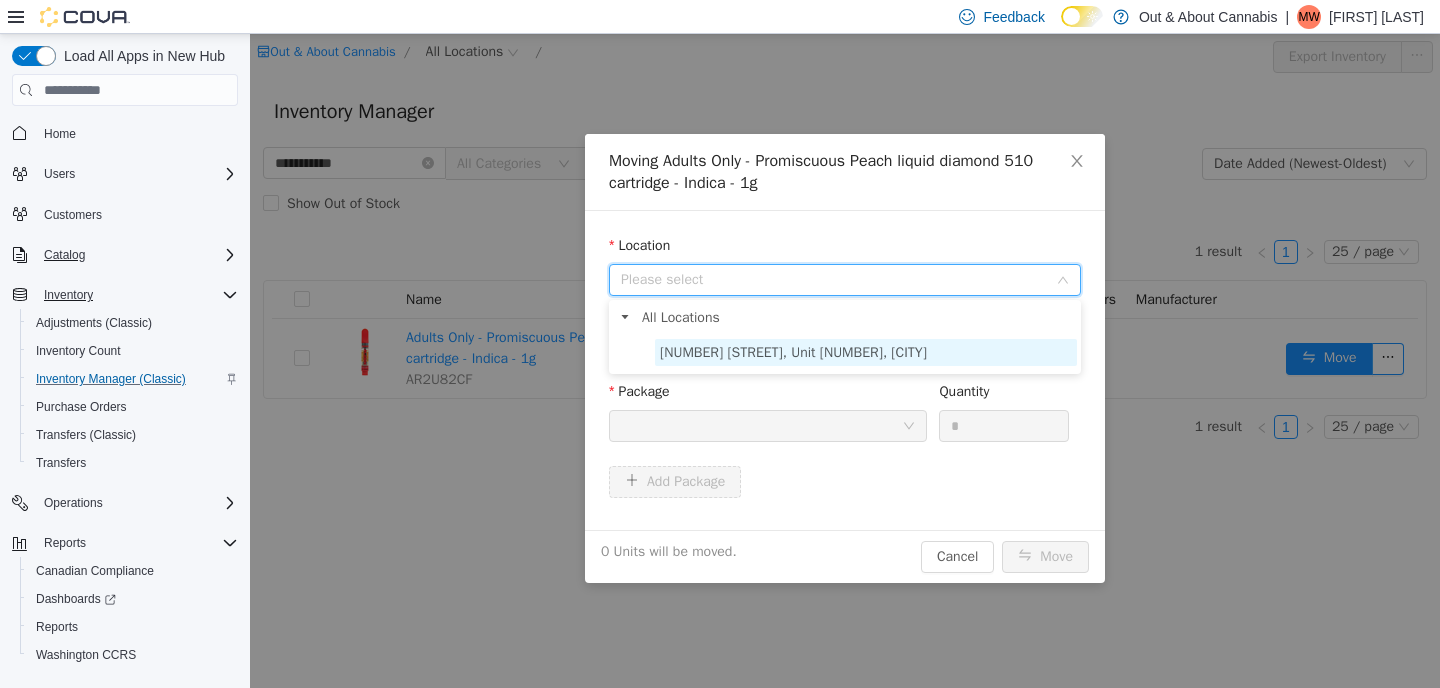click on "[NUMBER] [STREET], Unit [NUMBER], [CITY]" at bounding box center (793, 352) 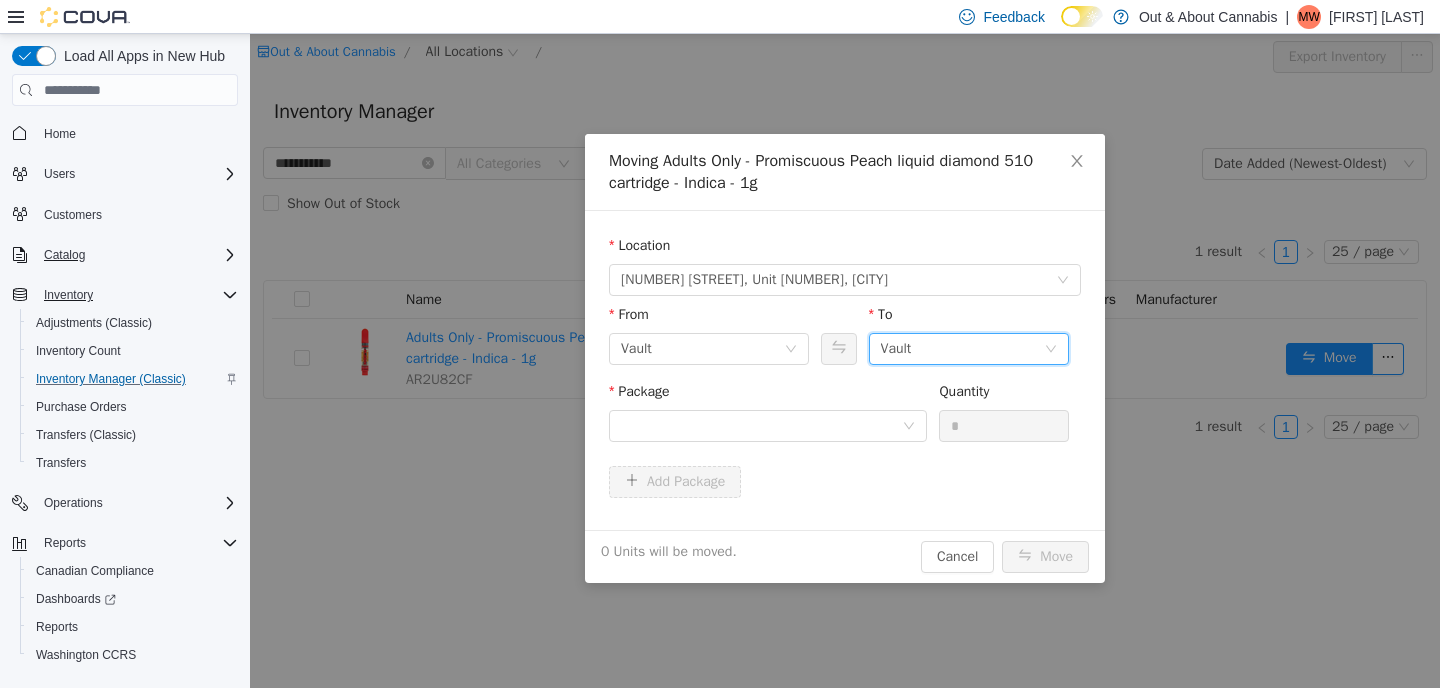 click on "Vault" at bounding box center (896, 349) 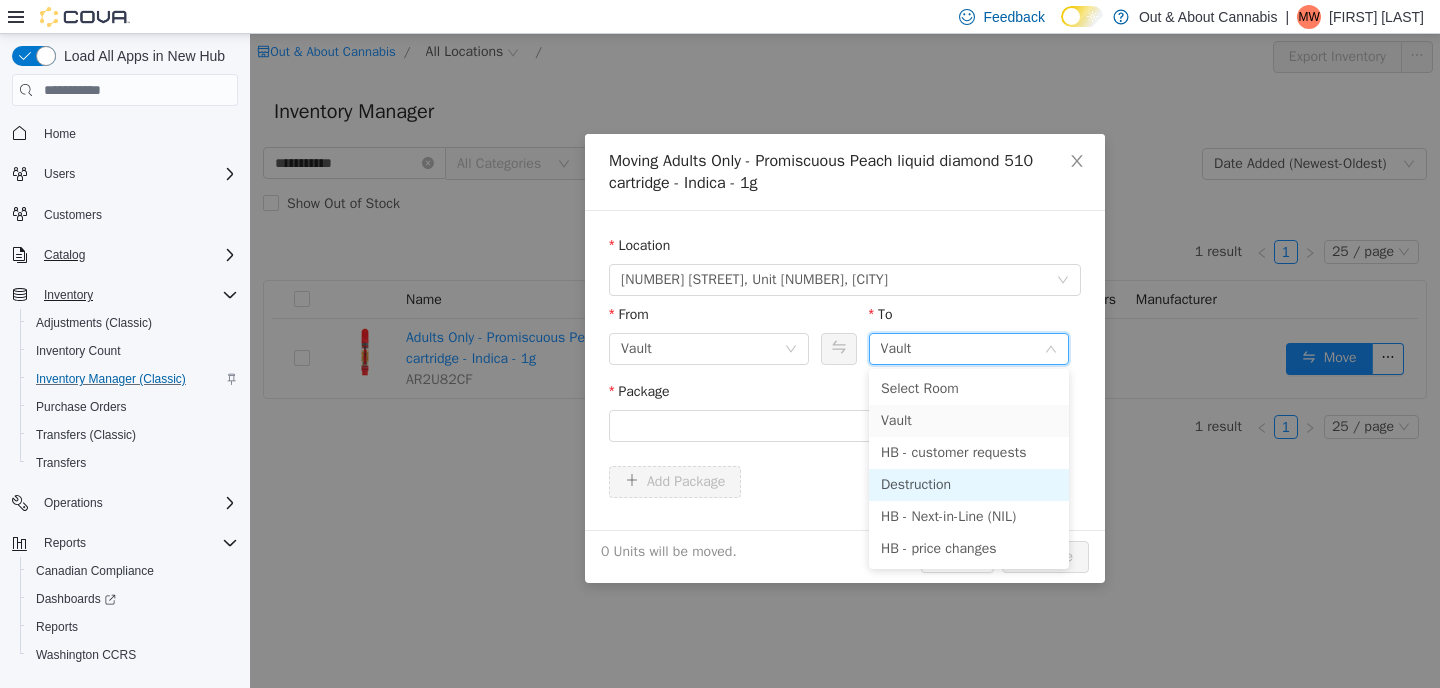 click on "Destruction" at bounding box center [969, 485] 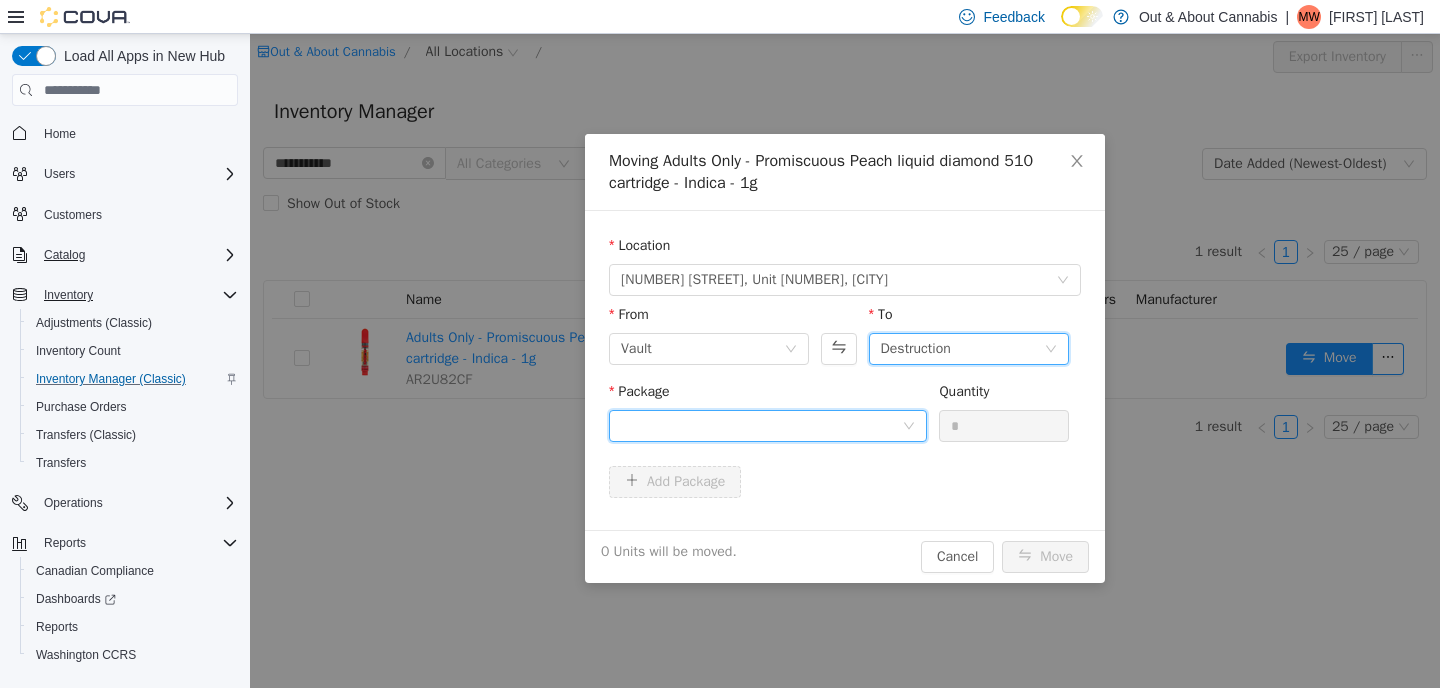 click at bounding box center (761, 426) 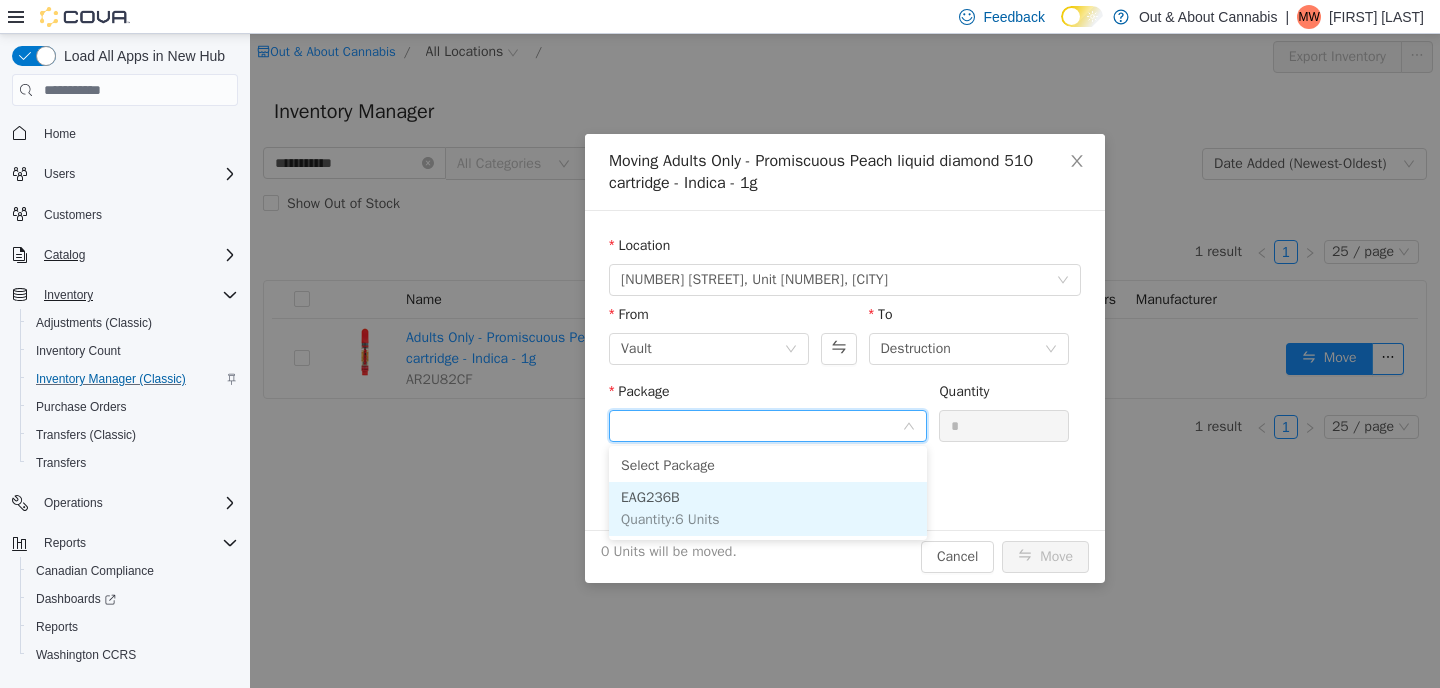 click on "EAG236B Quantity :  6 Units" at bounding box center [768, 509] 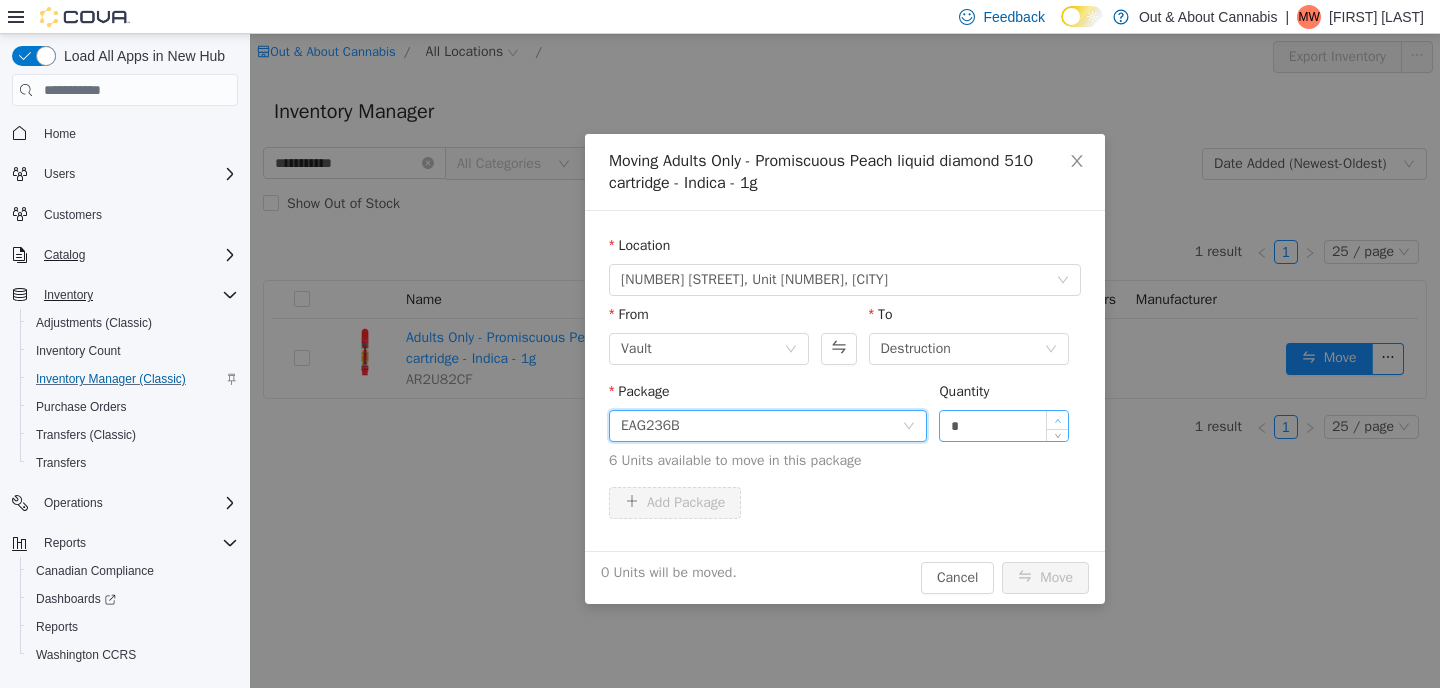 type on "*" 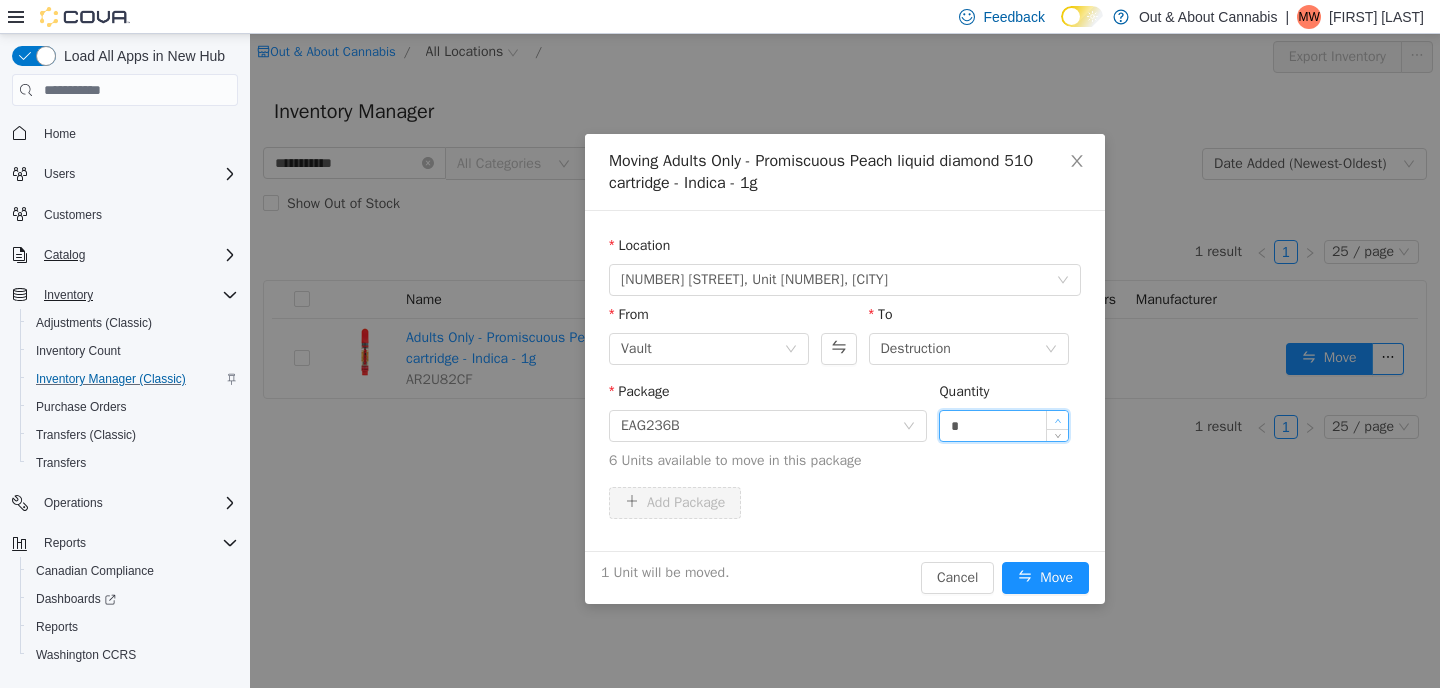 click at bounding box center [1057, 420] 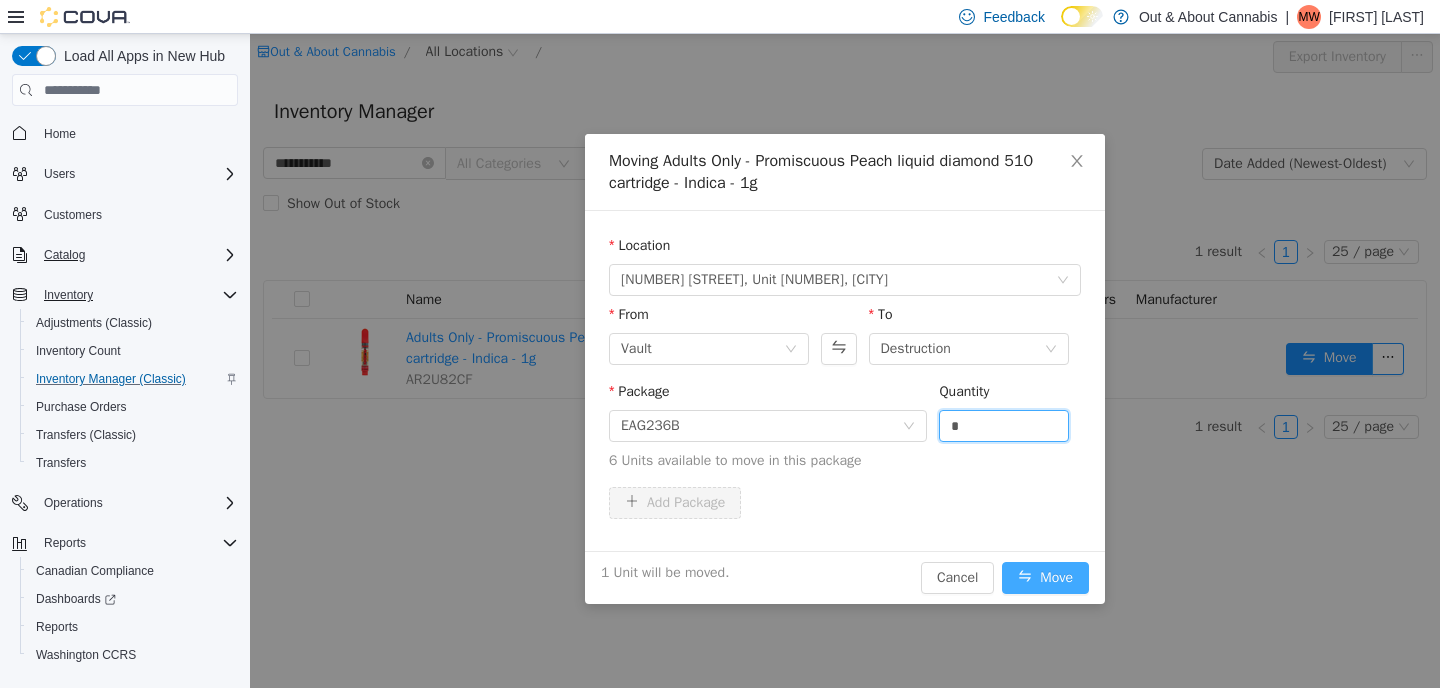 click on "Move" at bounding box center [1045, 578] 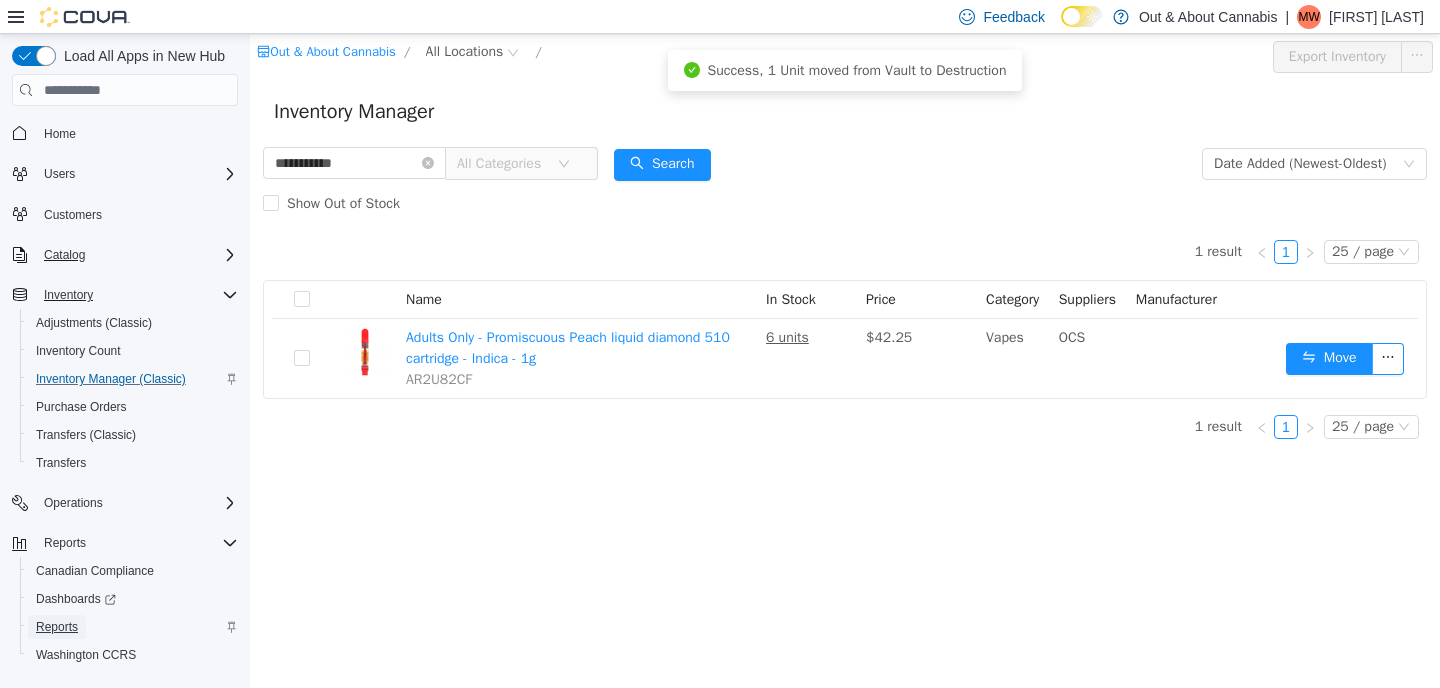 click on "Reports" at bounding box center (57, 627) 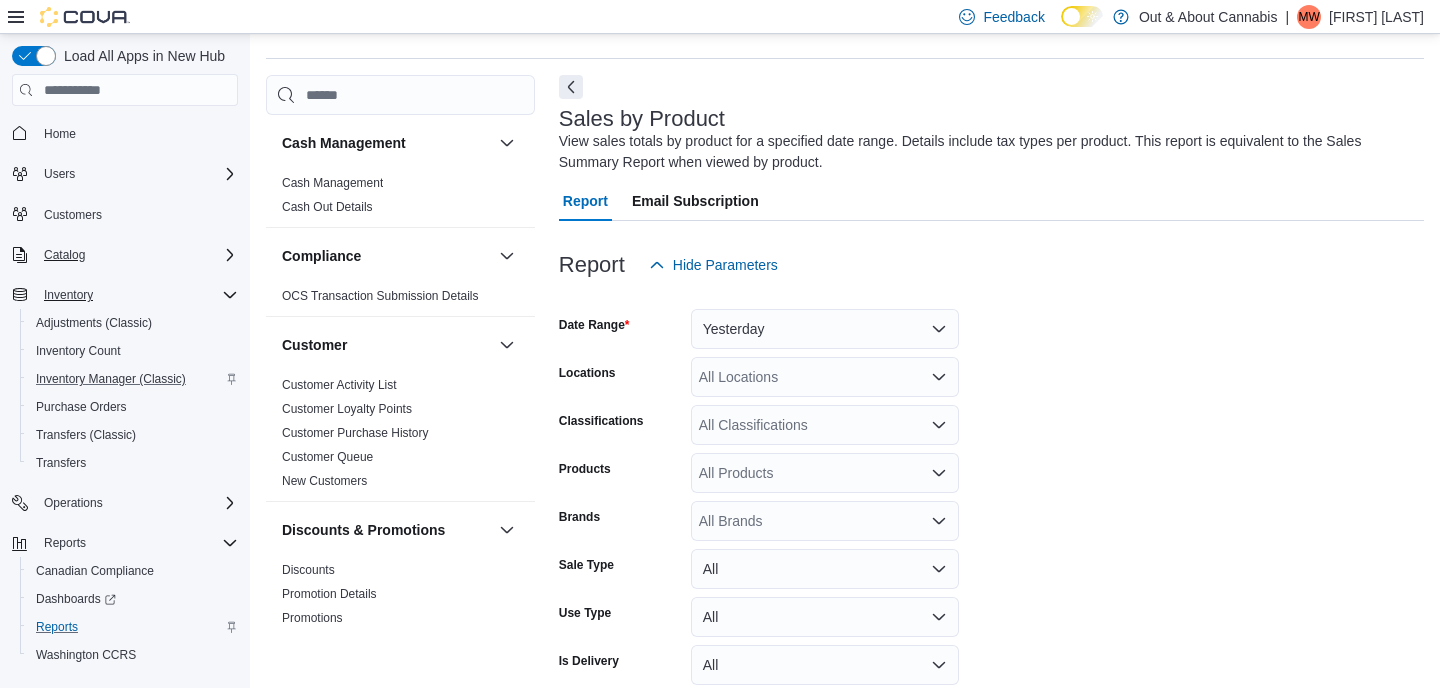 scroll, scrollTop: 67, scrollLeft: 0, axis: vertical 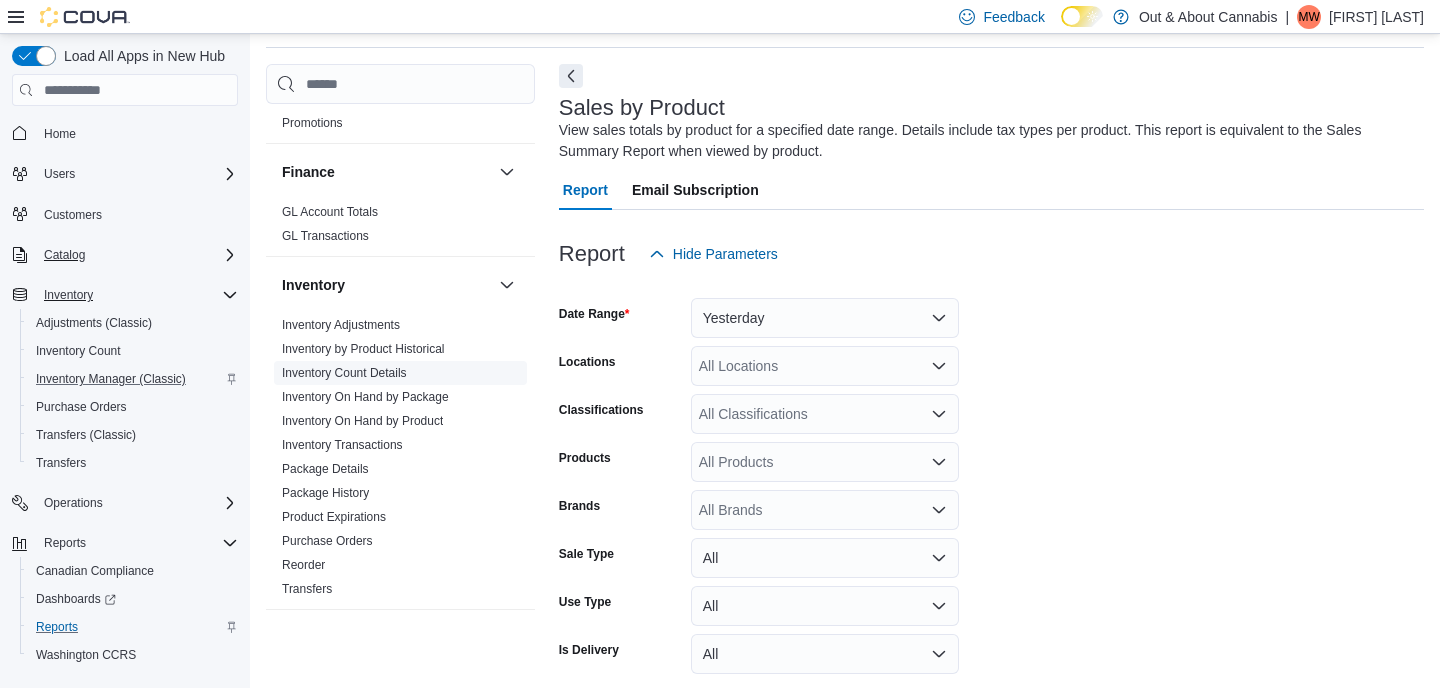 click on "Inventory On Hand by Product" at bounding box center (362, 421) 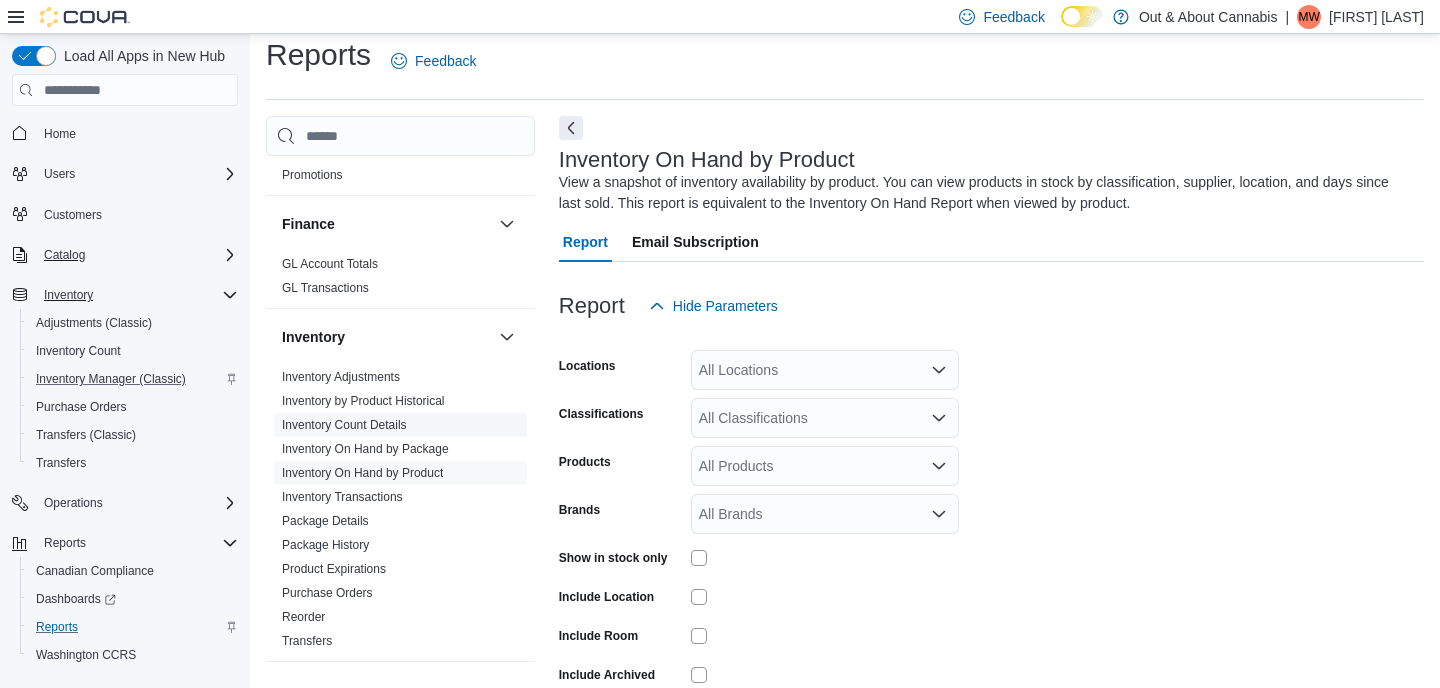 scroll, scrollTop: 67, scrollLeft: 0, axis: vertical 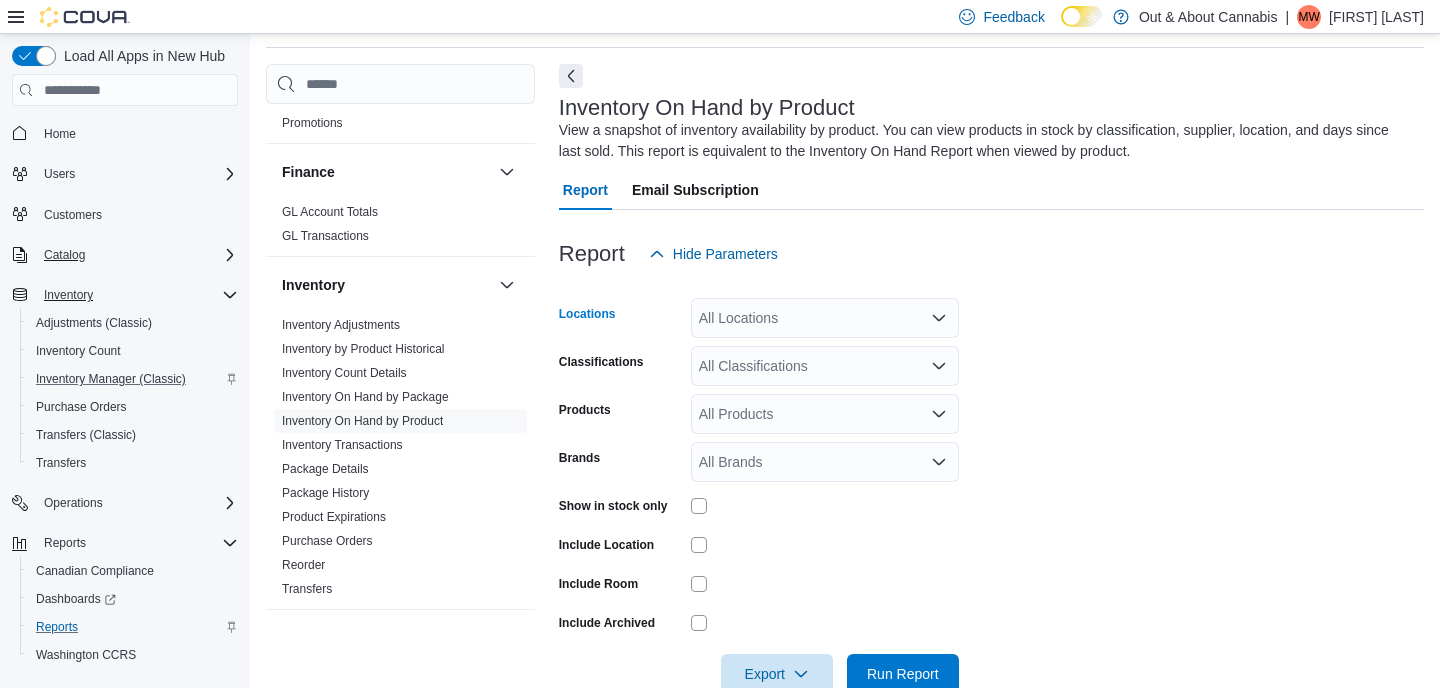 click on "All Locations" at bounding box center [825, 318] 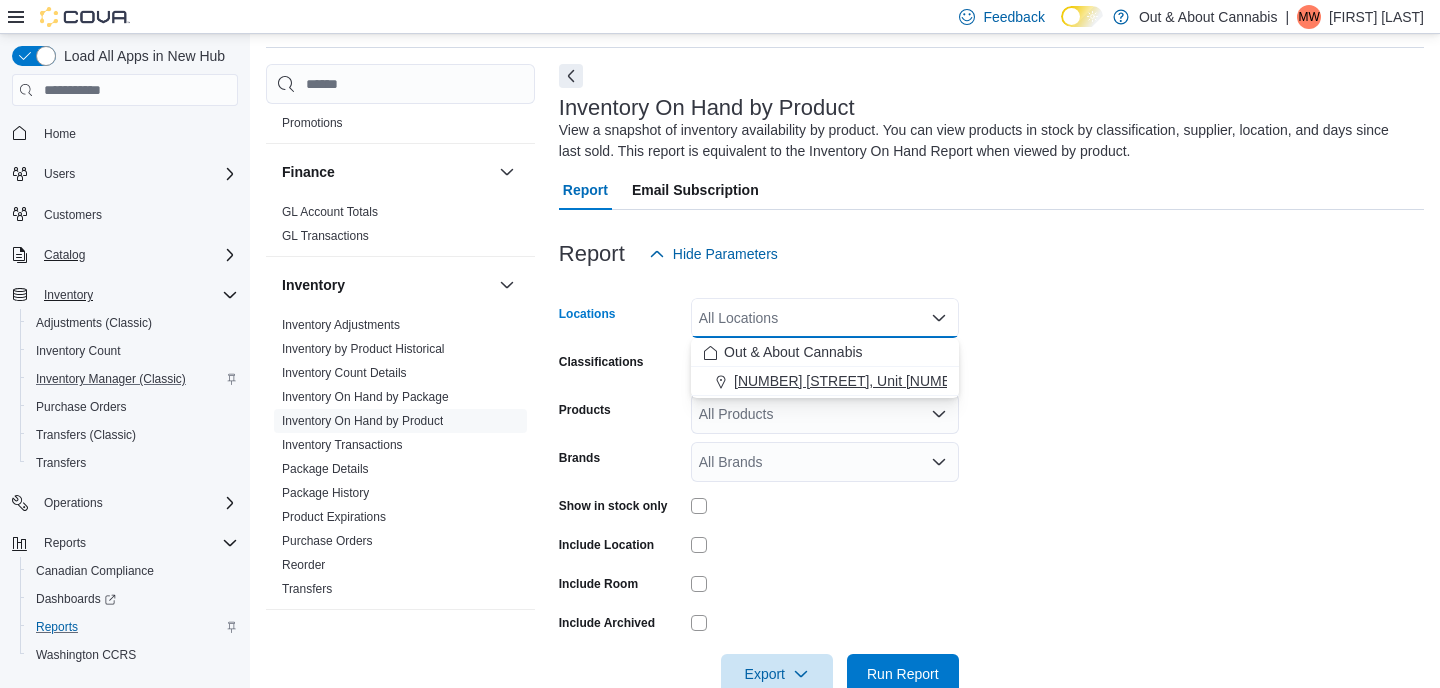 click on "[NUMBER] [STREET], Unit [NUMBER], [CITY]" at bounding box center (878, 381) 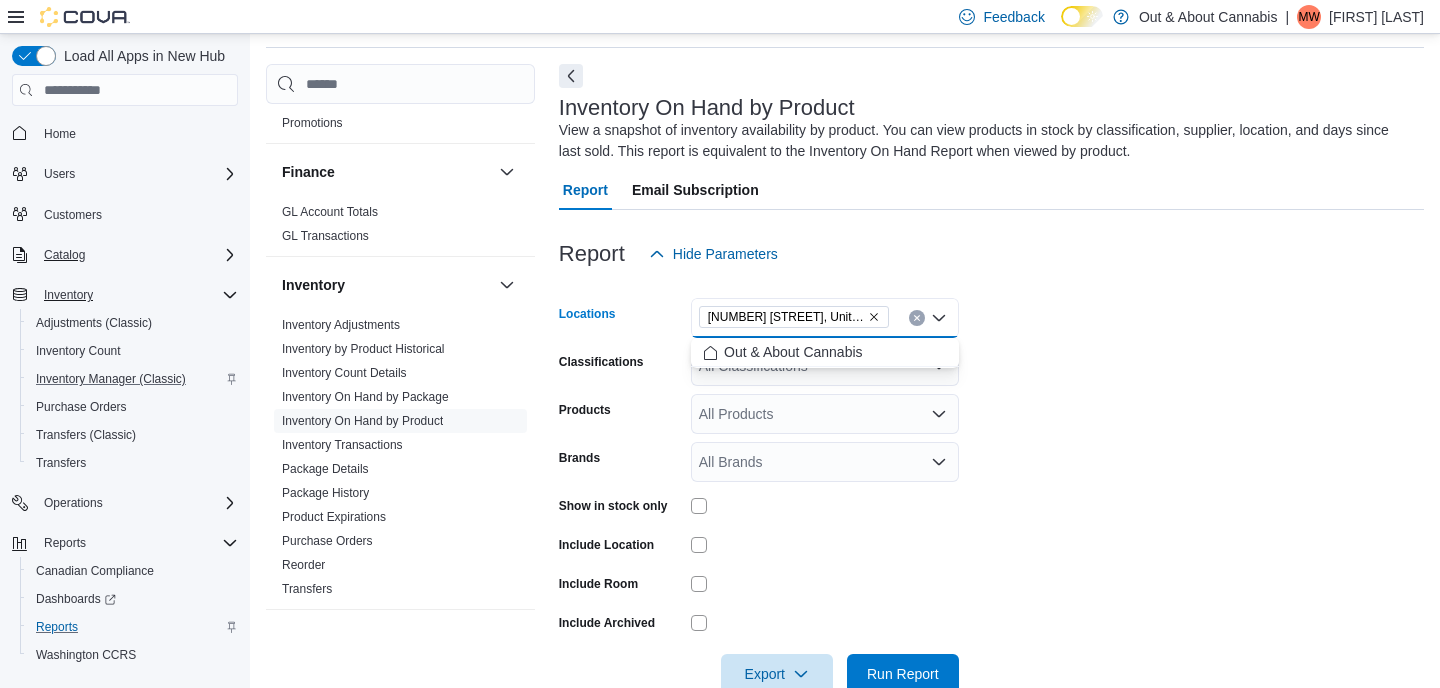 click at bounding box center [825, 545] 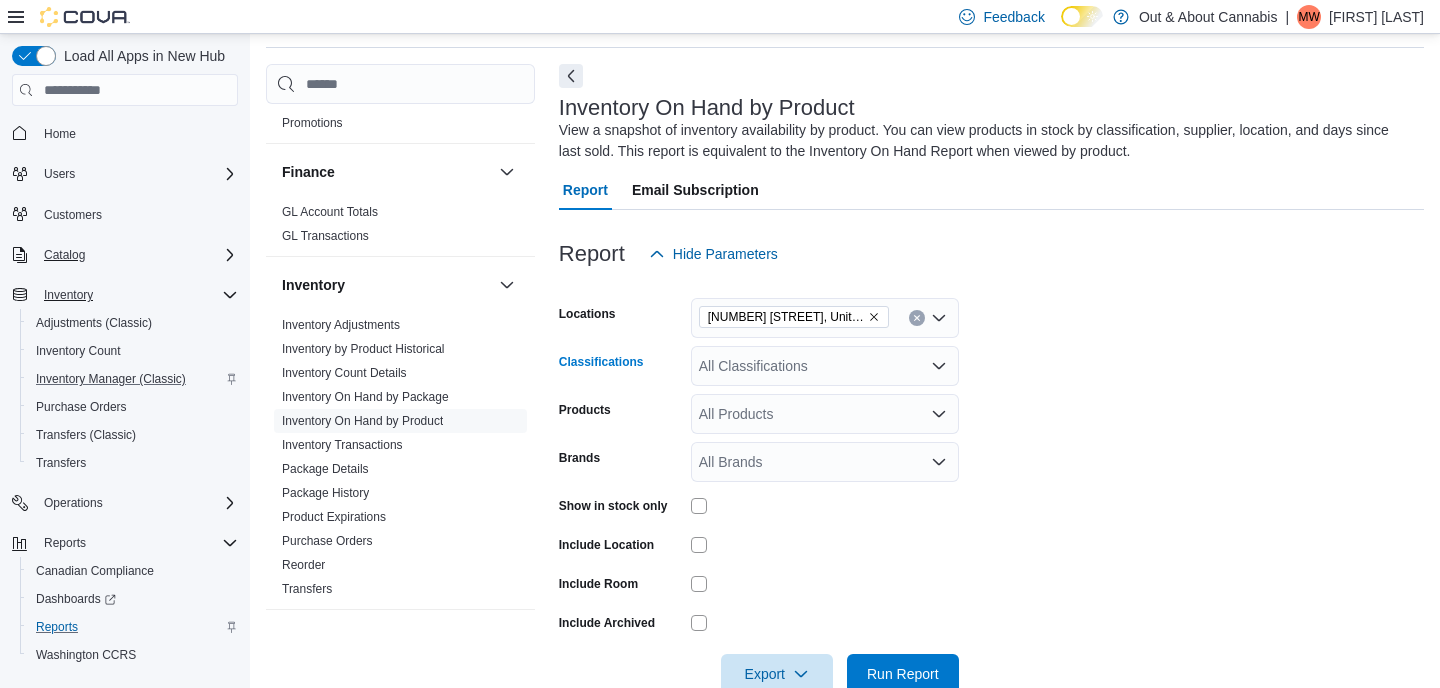 click on "All Classifications" at bounding box center (825, 366) 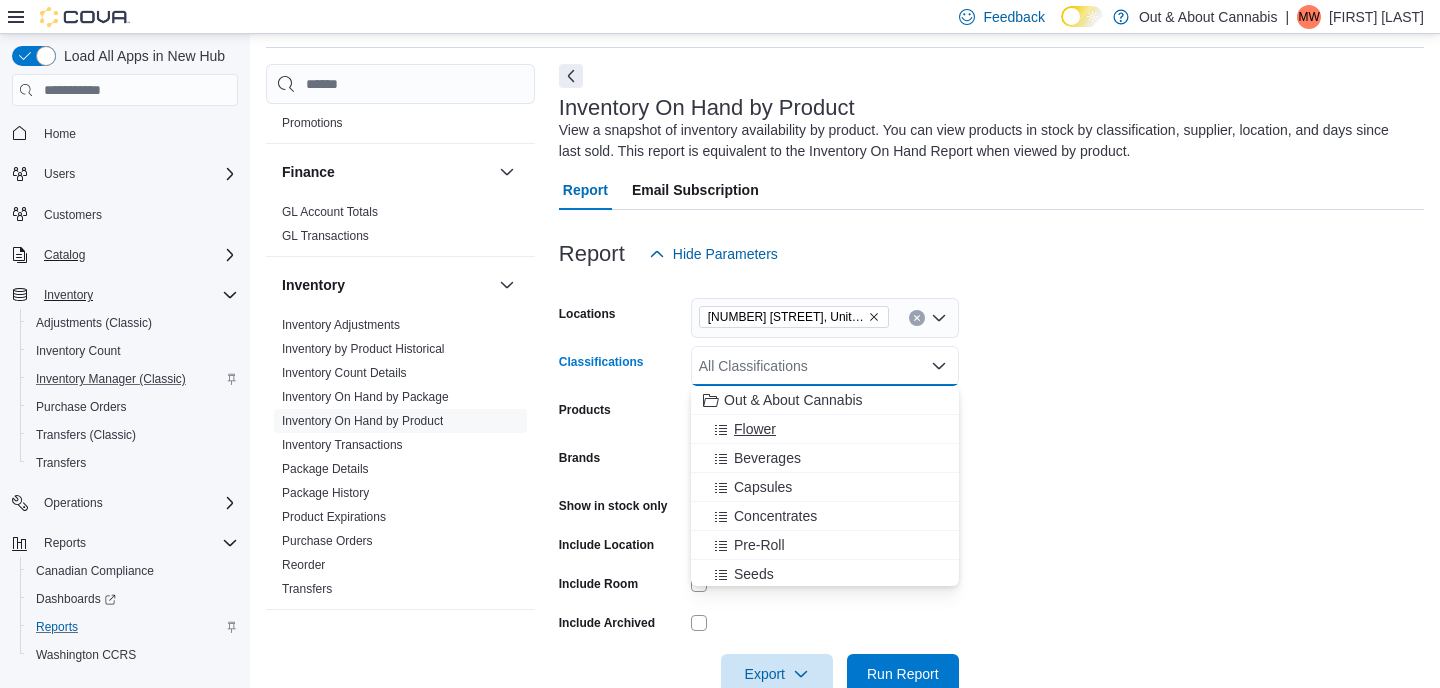 click on "Flower" at bounding box center (755, 429) 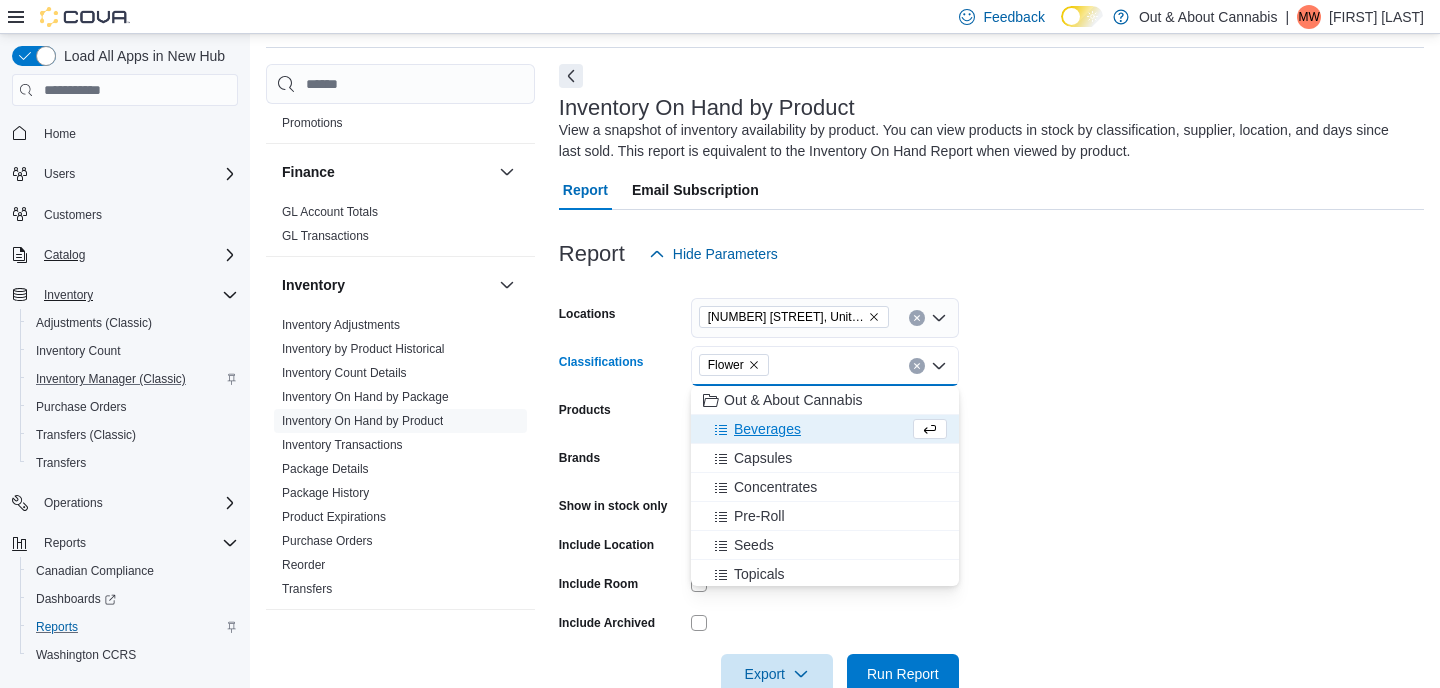 click on "Beverages" at bounding box center [767, 429] 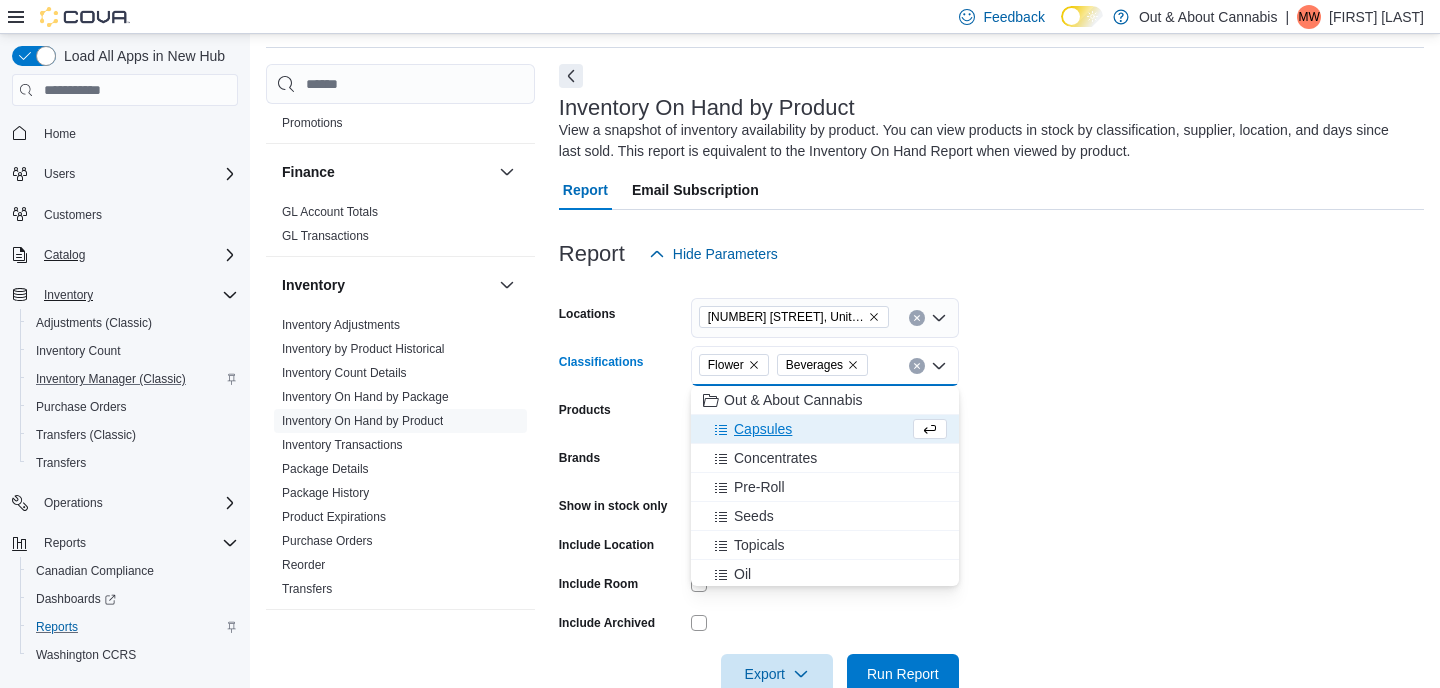 click on "Capsules" at bounding box center (763, 429) 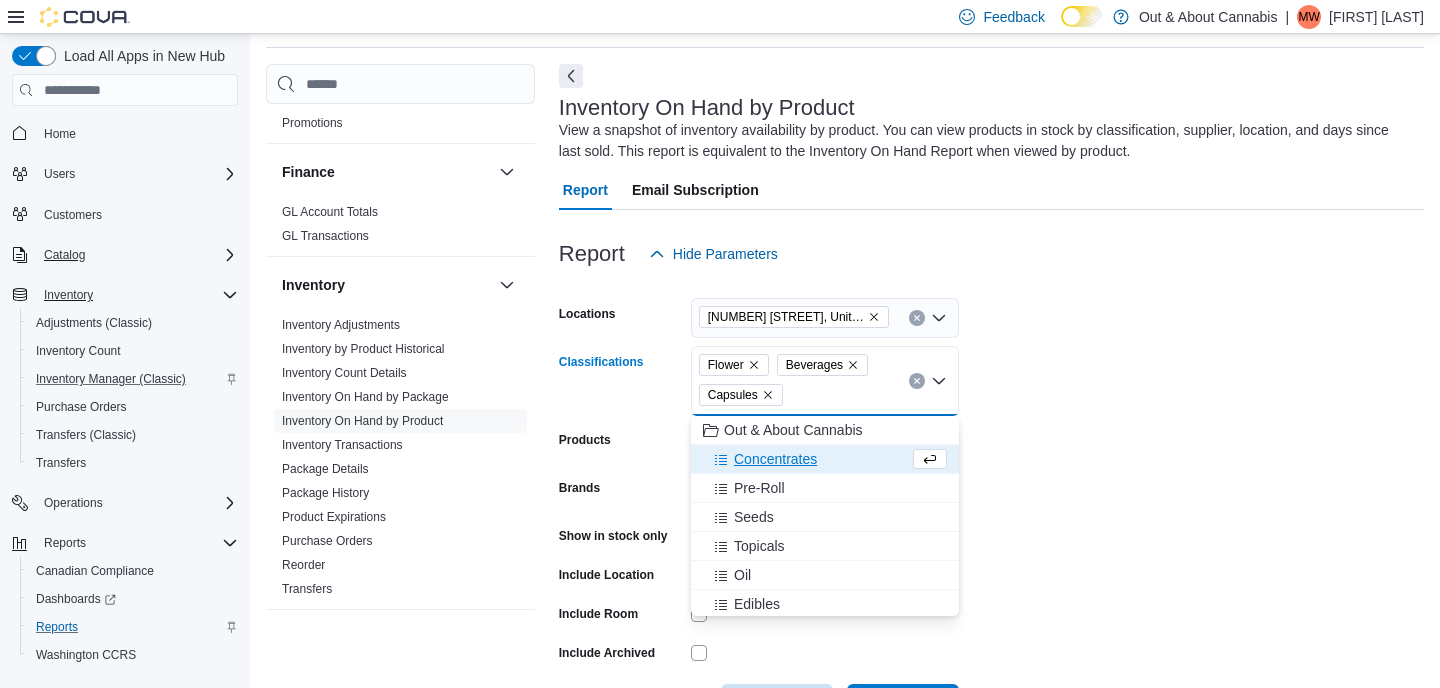 click on "Concentrates" at bounding box center [775, 459] 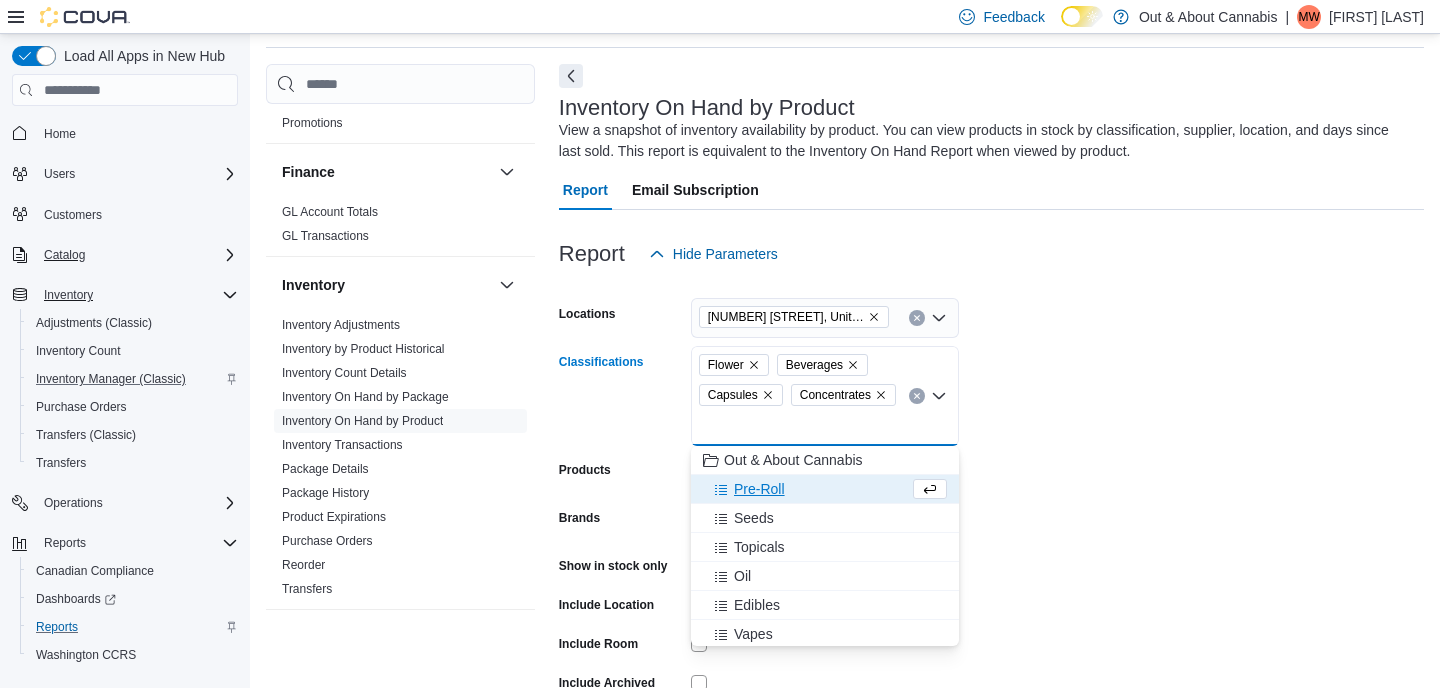 click on "Pre-Roll" at bounding box center (806, 489) 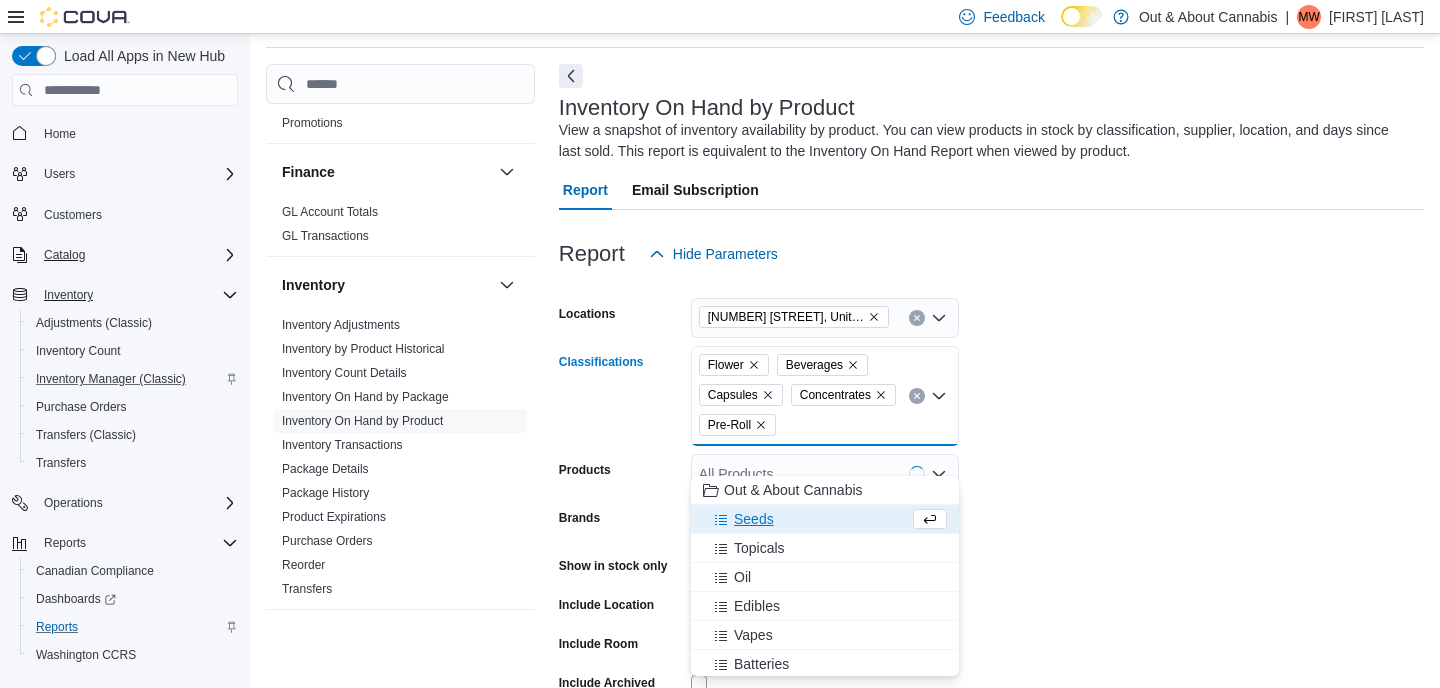 click on "Seeds" at bounding box center [825, 519] 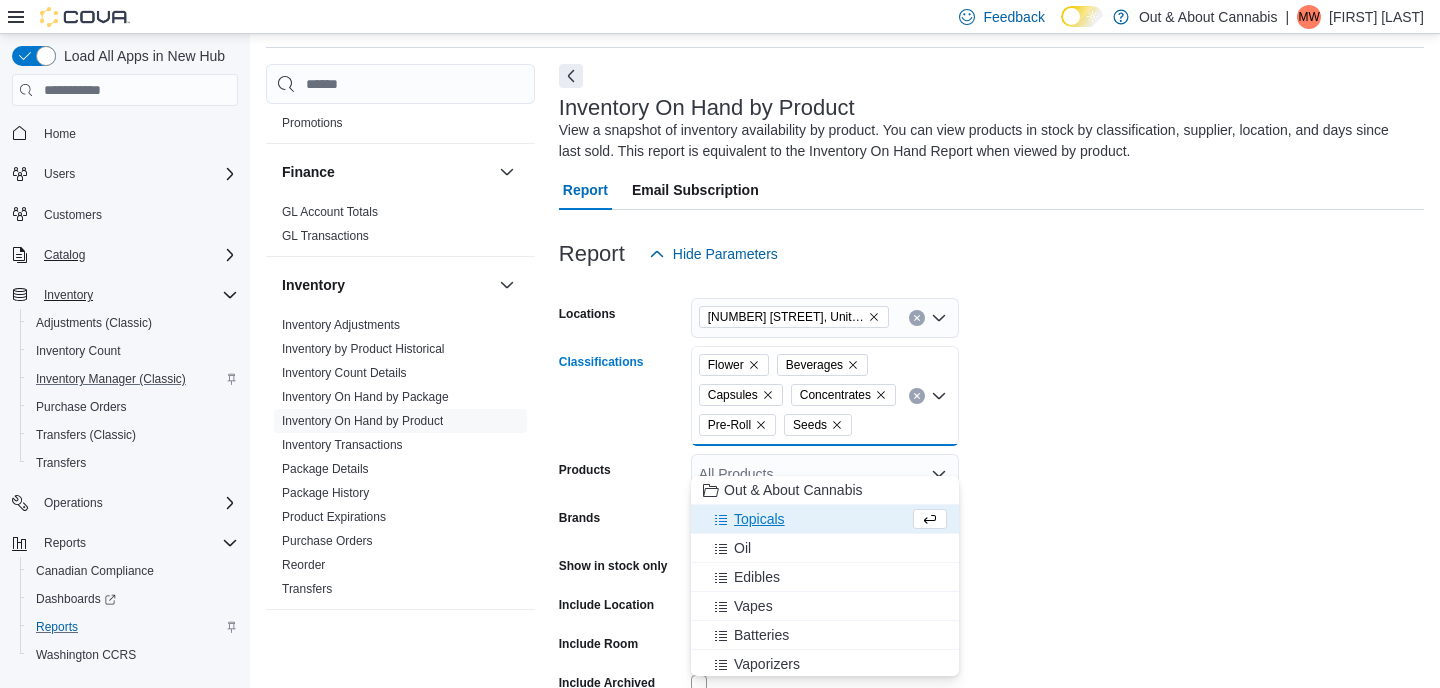 click on "Topicals" at bounding box center (806, 519) 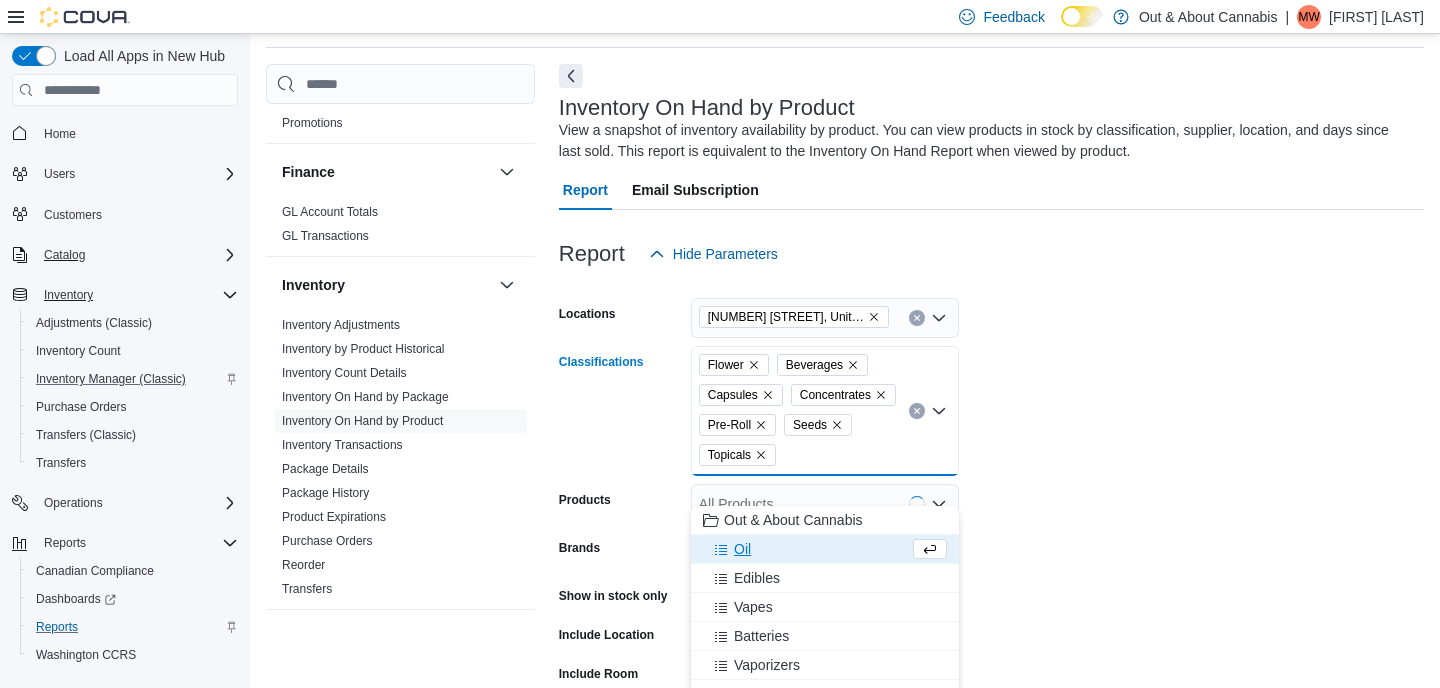click on "Oil" at bounding box center (806, 549) 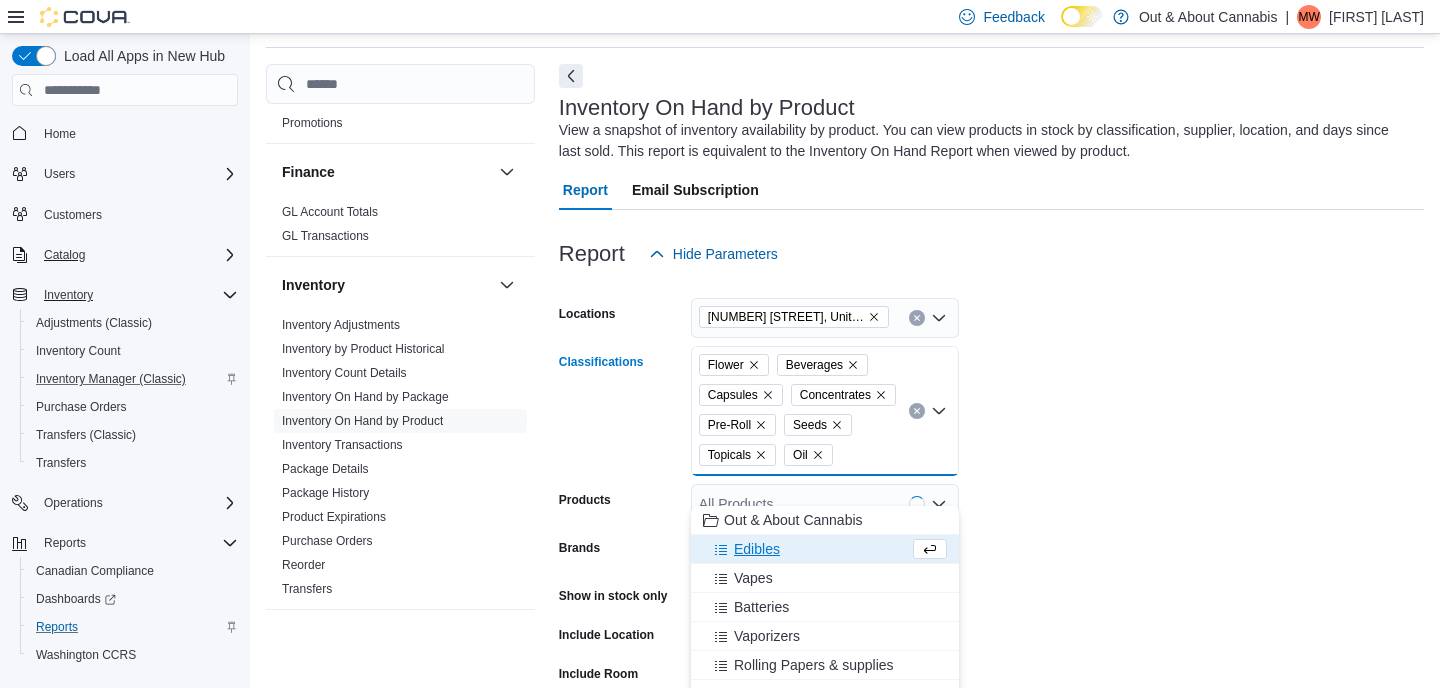 click on "Edibles" at bounding box center [806, 549] 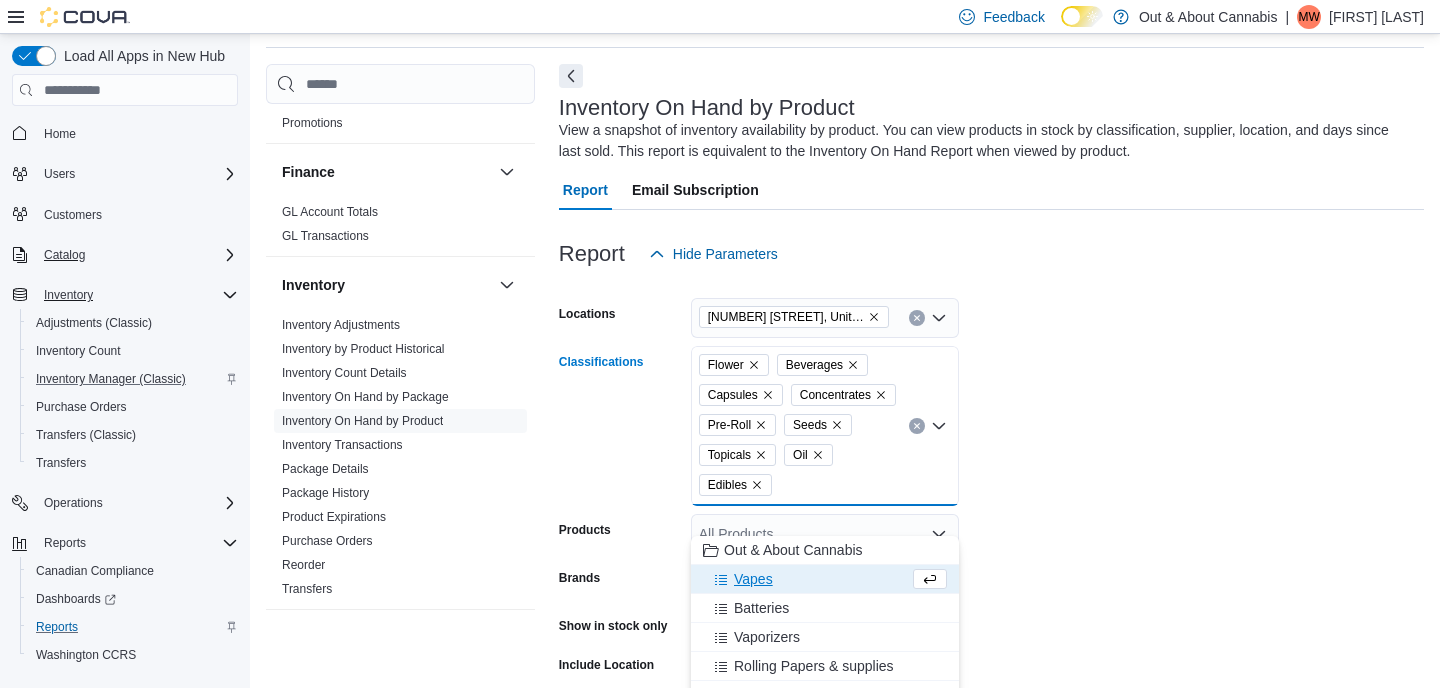 click on "Vapes" at bounding box center [806, 579] 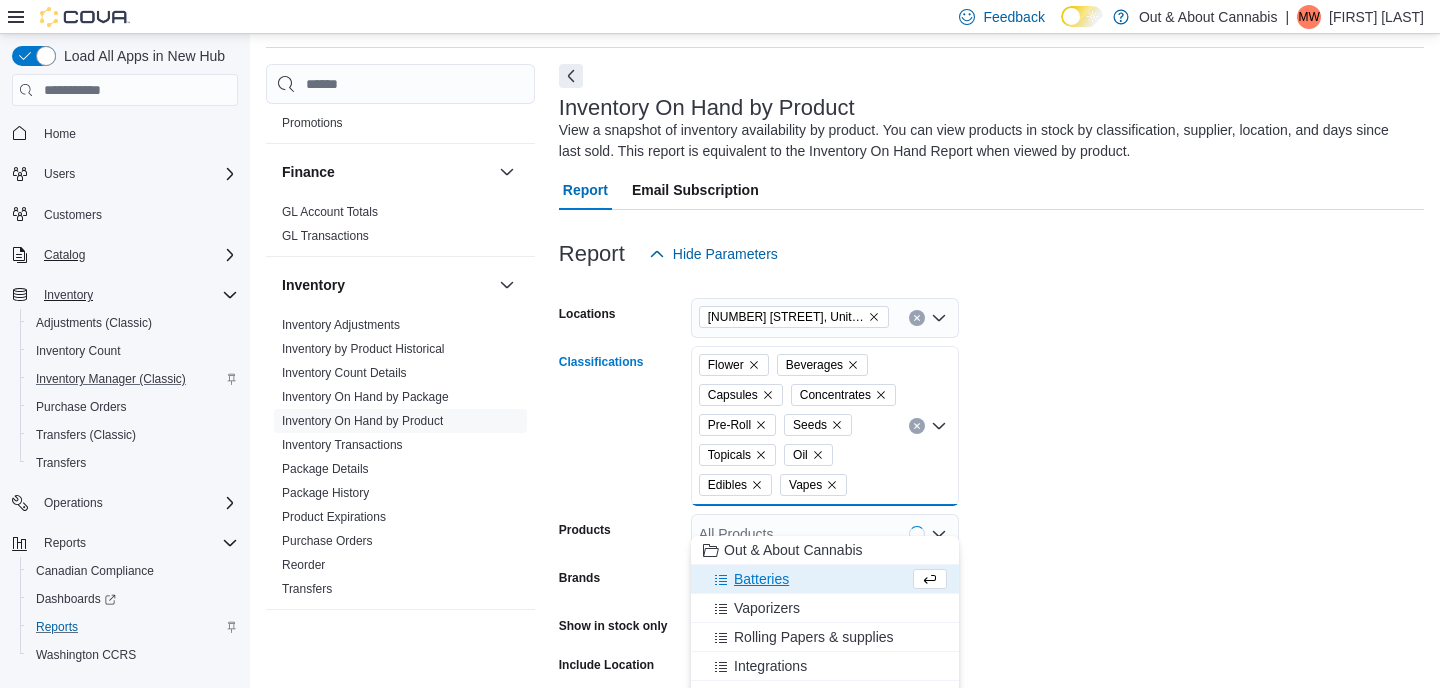 click on "Locations [NUMBER] [STREET], Unit [NUMBER], [CITY] Classifications Flower Beverages Capsules Concentrates Pre-Roll Seeds Topicals Oil Edibles Vapes Combo box. Selected. Flower, Beverages, Capsules, Concentrates, Pre-Roll, Seeds, Topicals, Oil, Edibles, Vapes. Press Backspace to delete Vapes. Combo box input. All Classifications. Type some text or, to display a list of choices, press Down Arrow. To exit the list of choices, press Escape. Products All Products Brands All Brands Show in stock only Include Location Include Room Include Archived Export  Run Report" at bounding box center (991, 544) 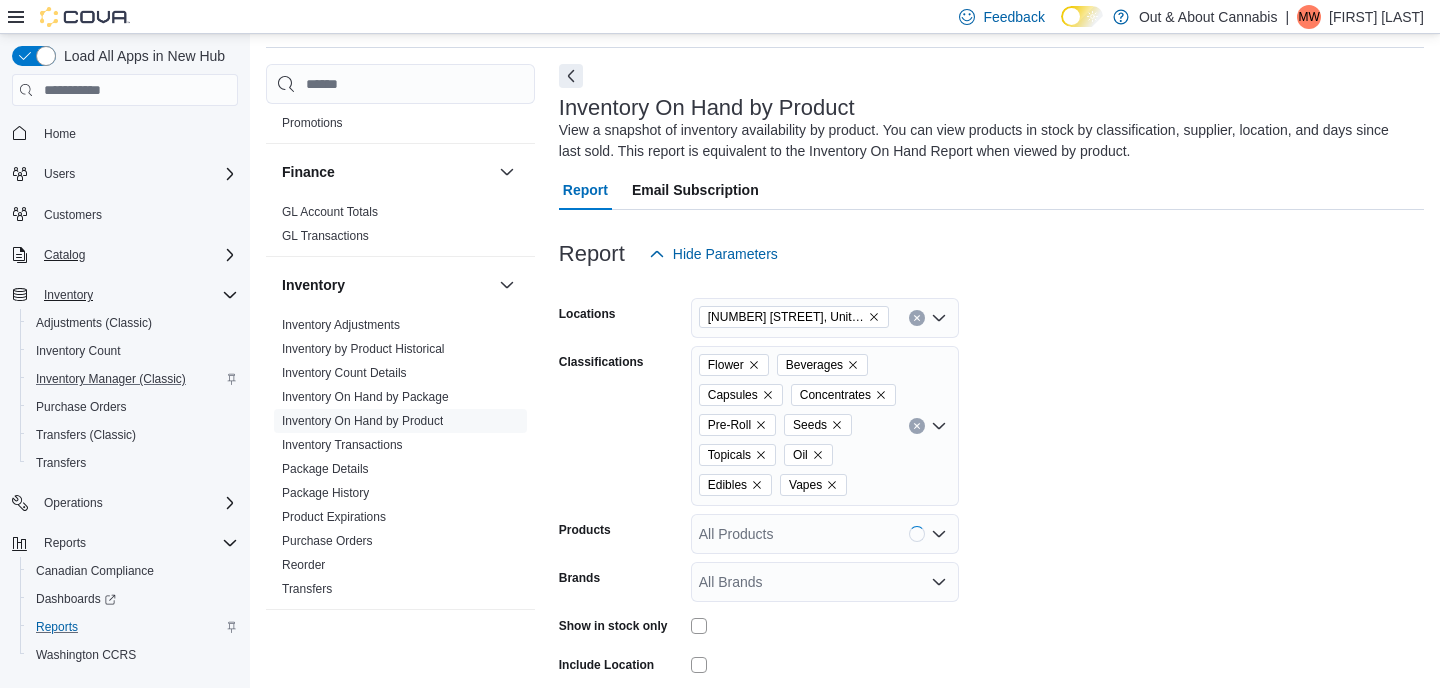 scroll, scrollTop: 263, scrollLeft: 0, axis: vertical 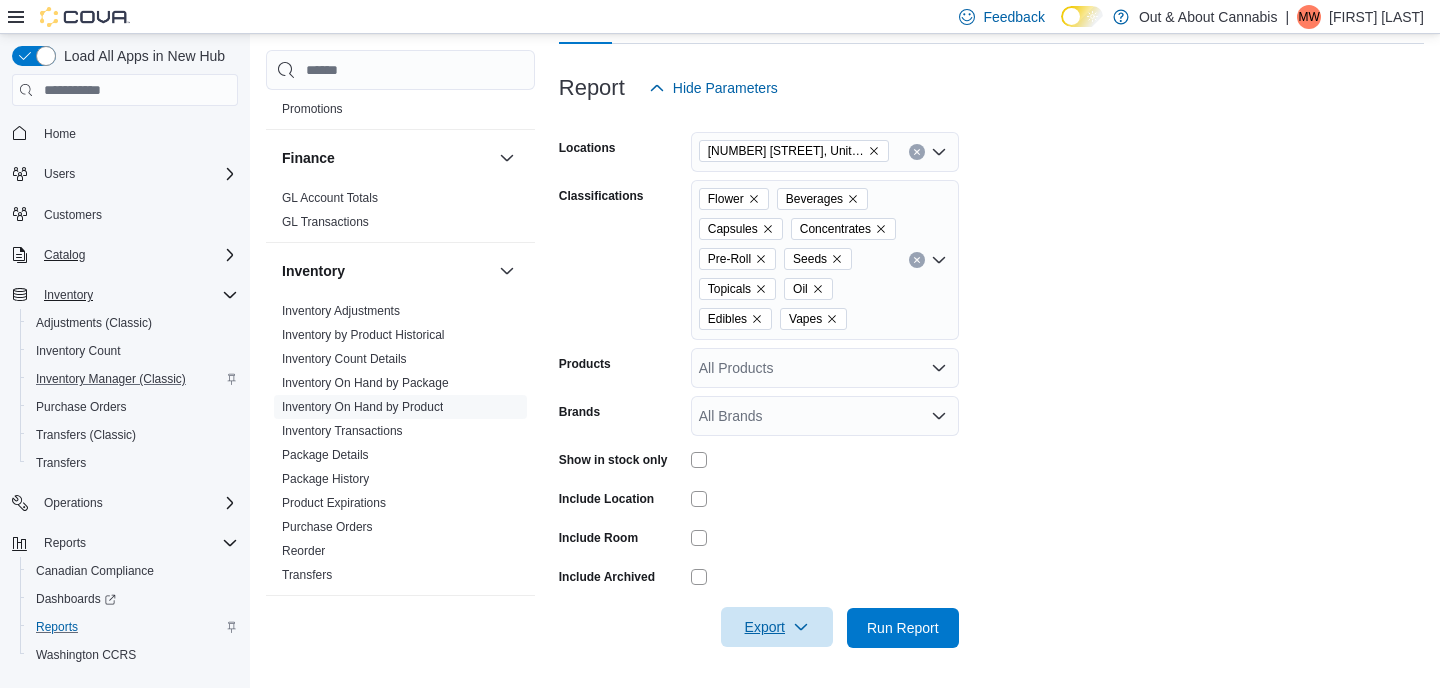 click 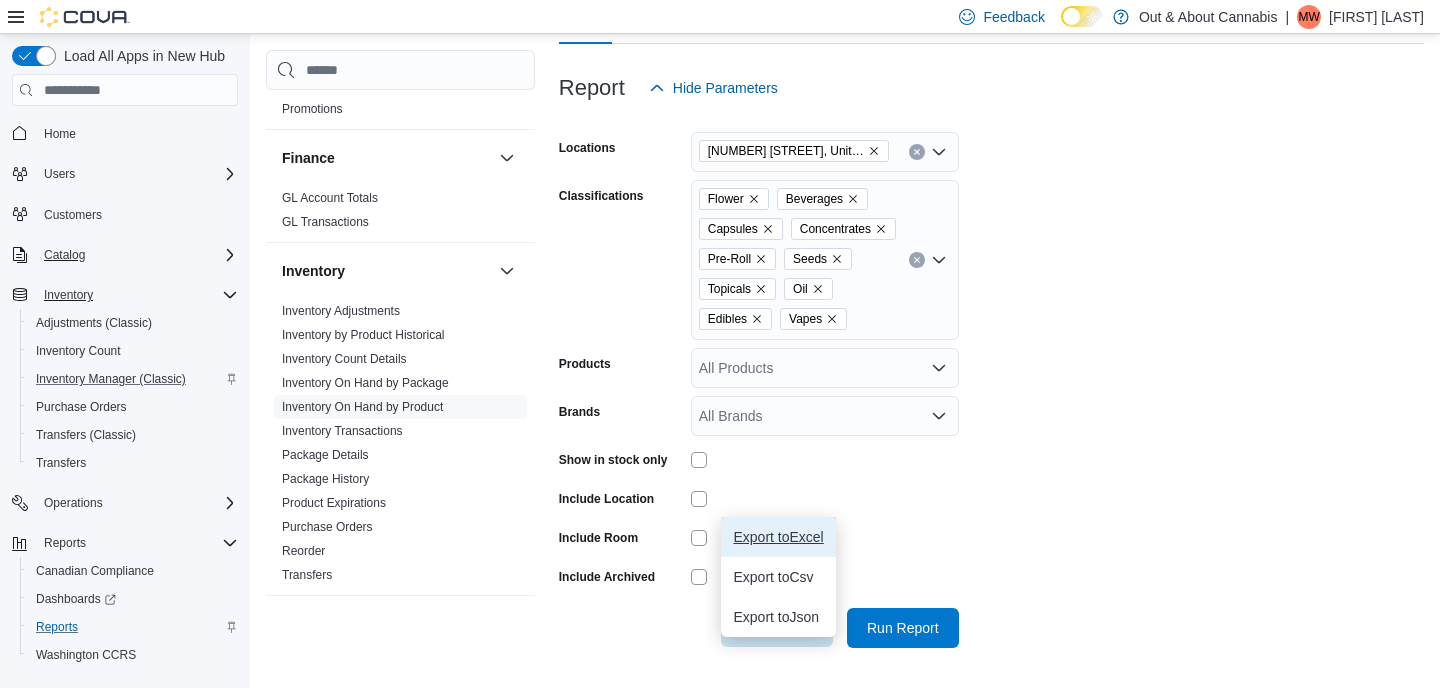 click on "Export to  Excel" at bounding box center [778, 537] 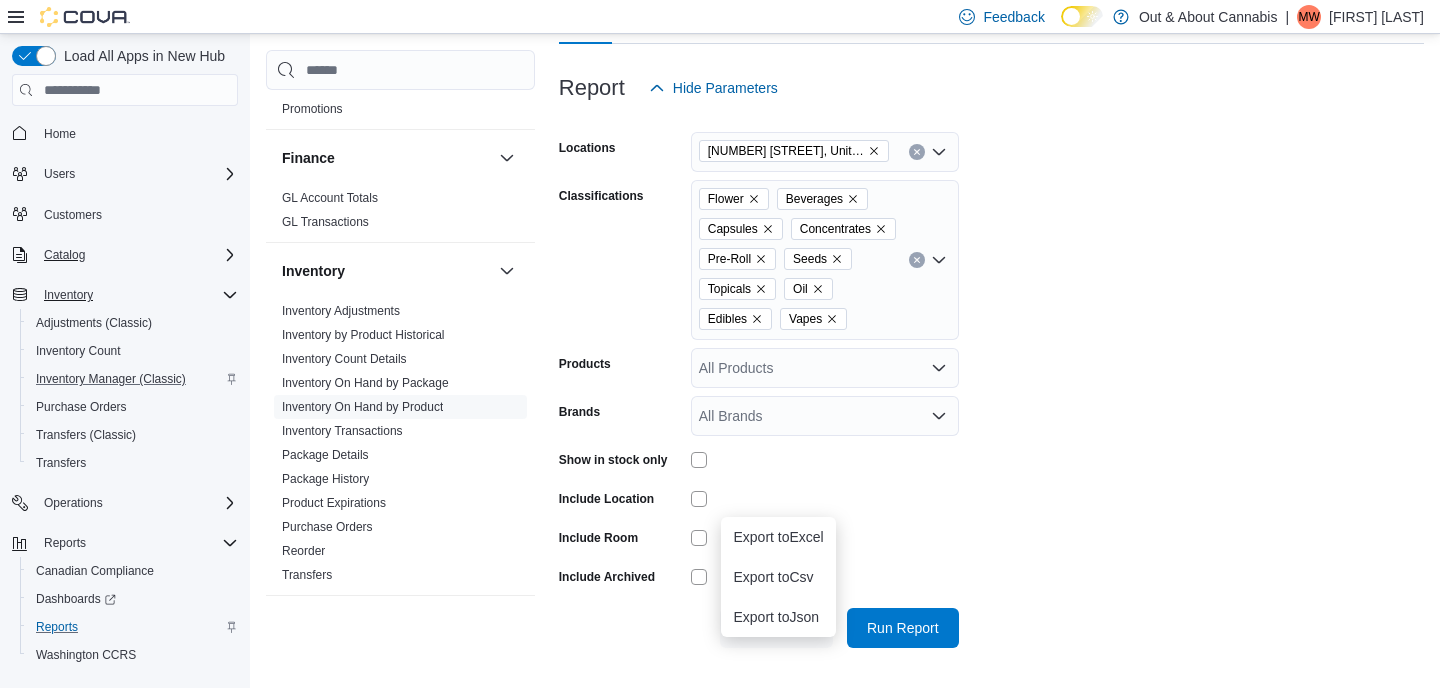 scroll, scrollTop: 0, scrollLeft: 0, axis: both 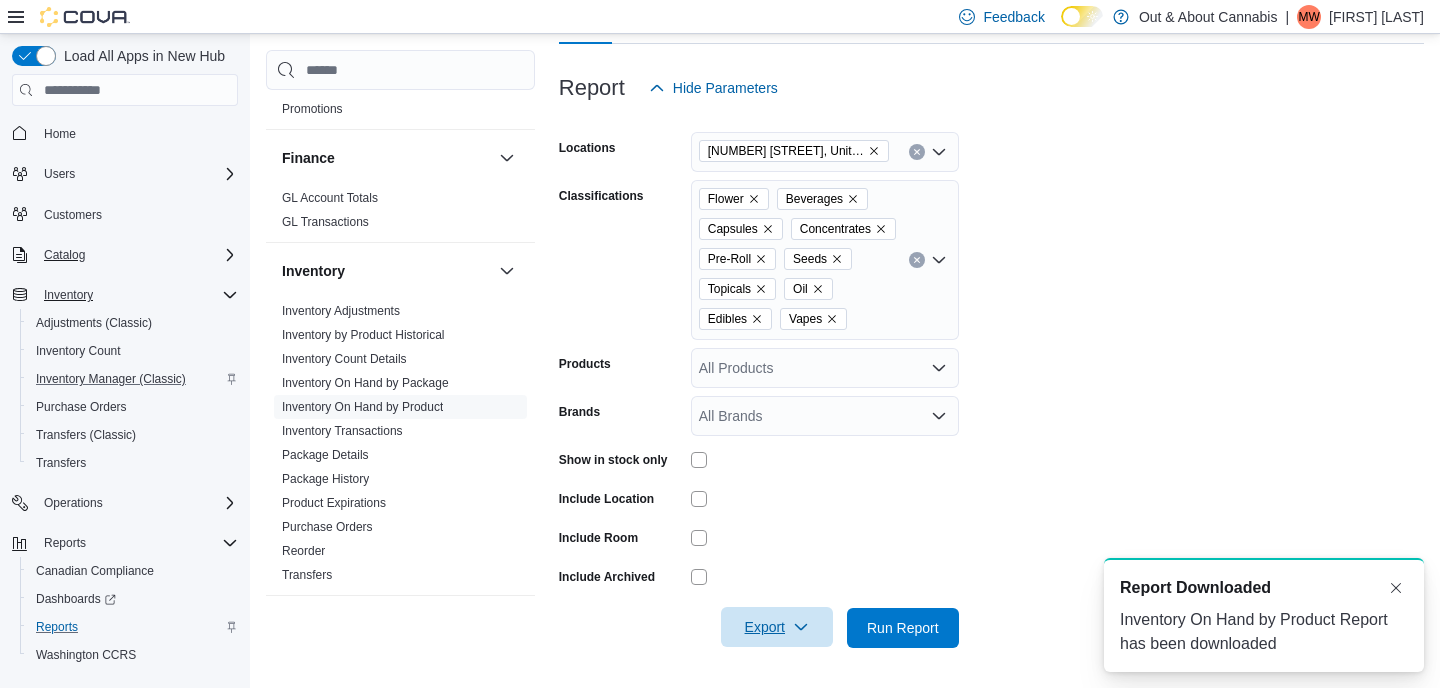 click on "Export" at bounding box center (777, 627) 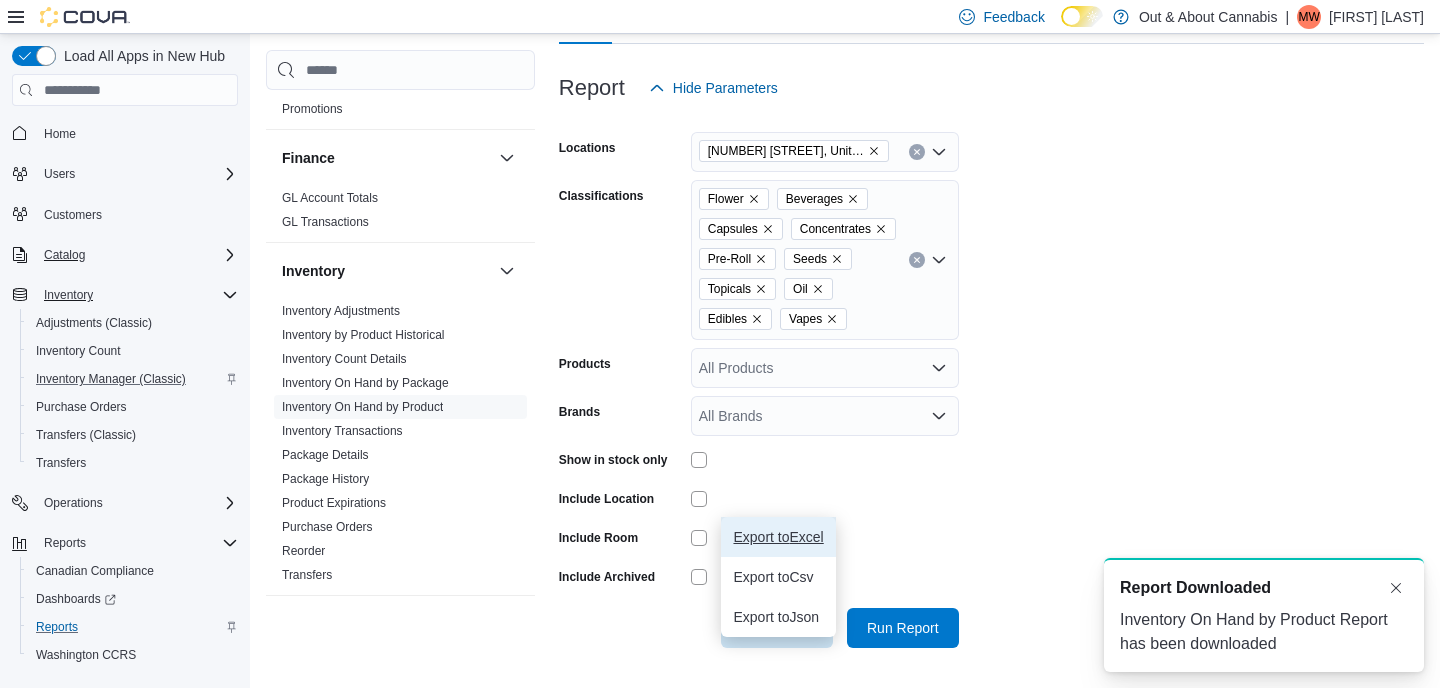click on "Export to  Excel" at bounding box center [778, 537] 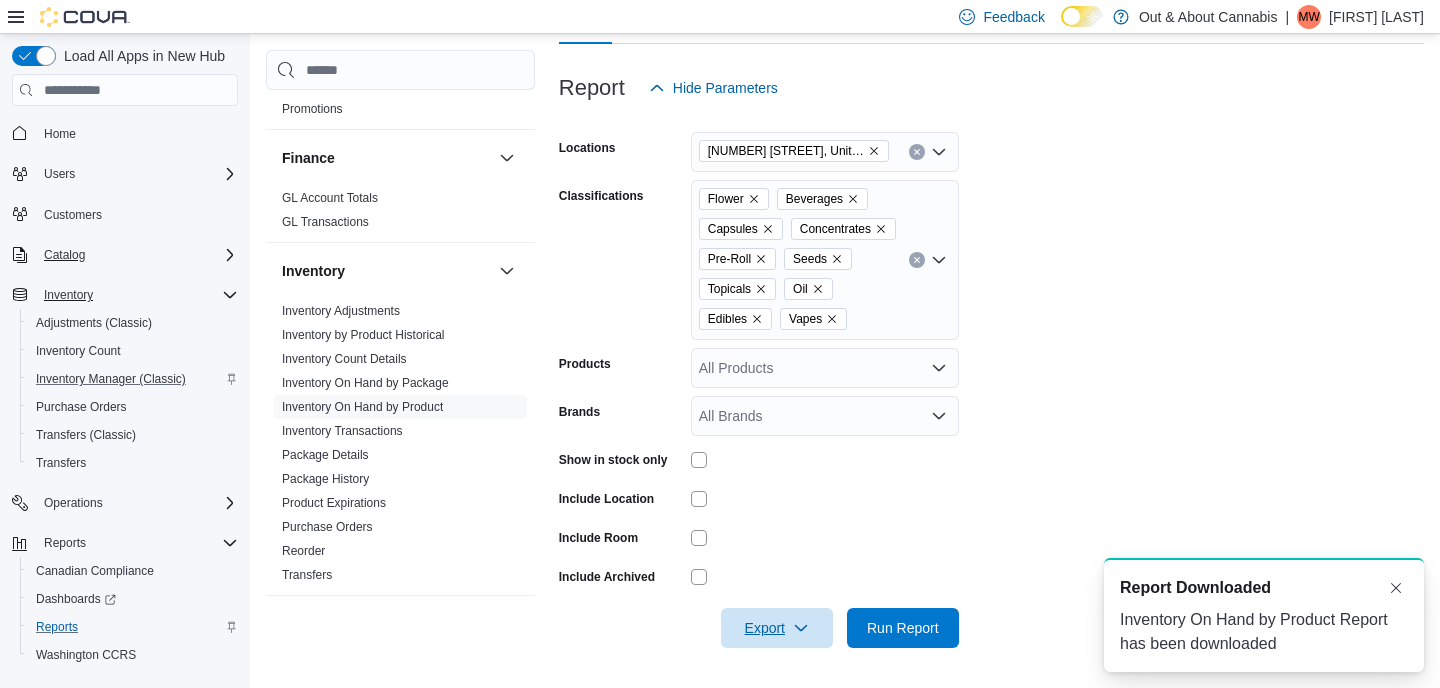 scroll, scrollTop: 0, scrollLeft: 0, axis: both 